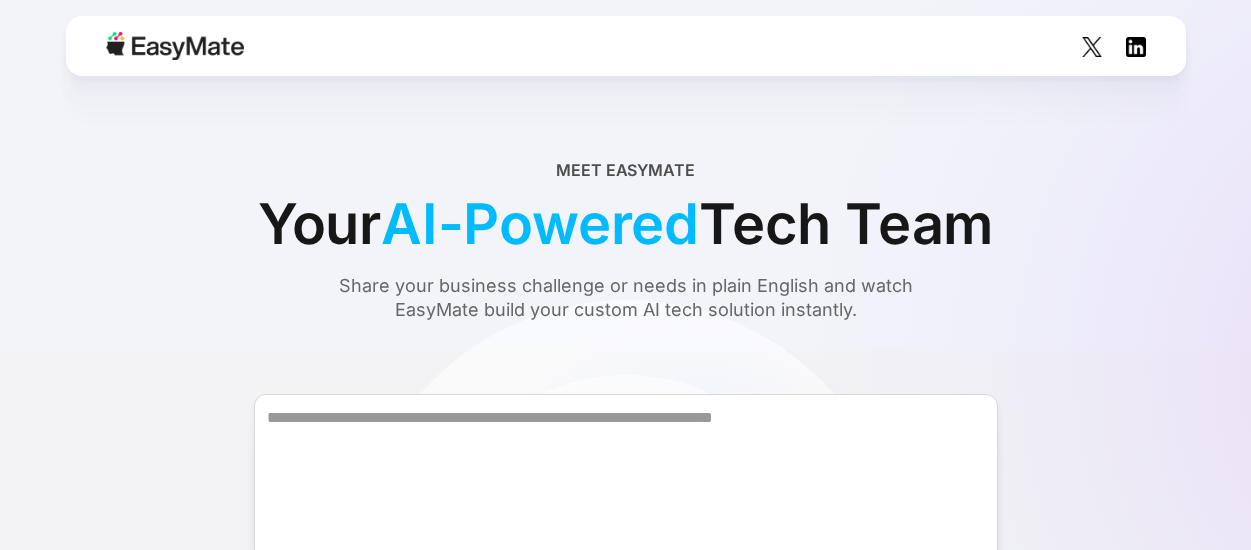 scroll, scrollTop: 200, scrollLeft: 0, axis: vertical 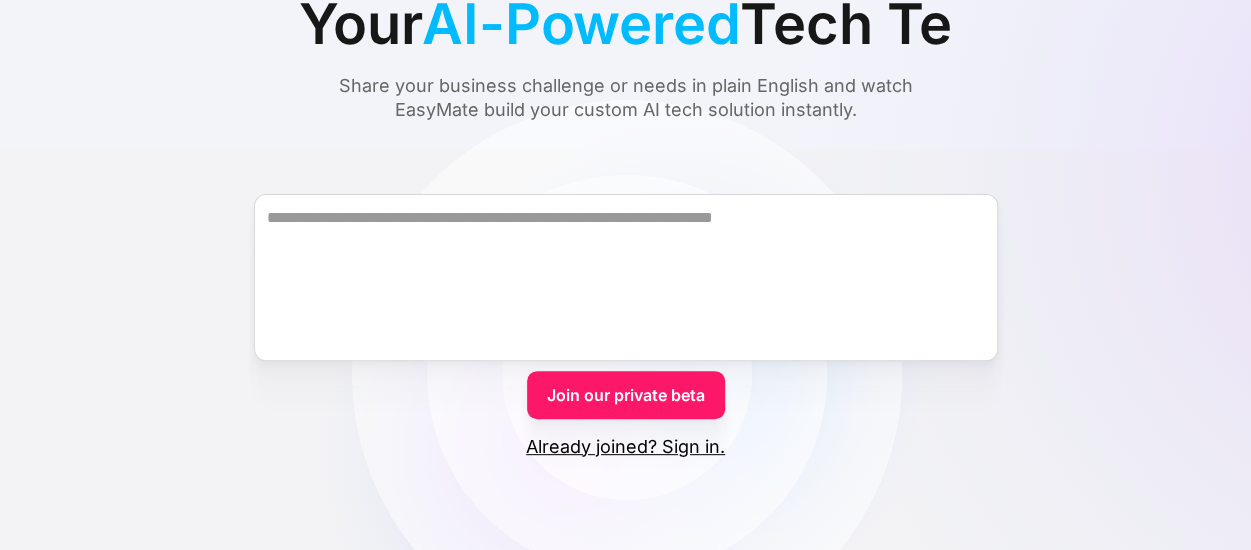 click on "Join our private beta" at bounding box center (626, 395) 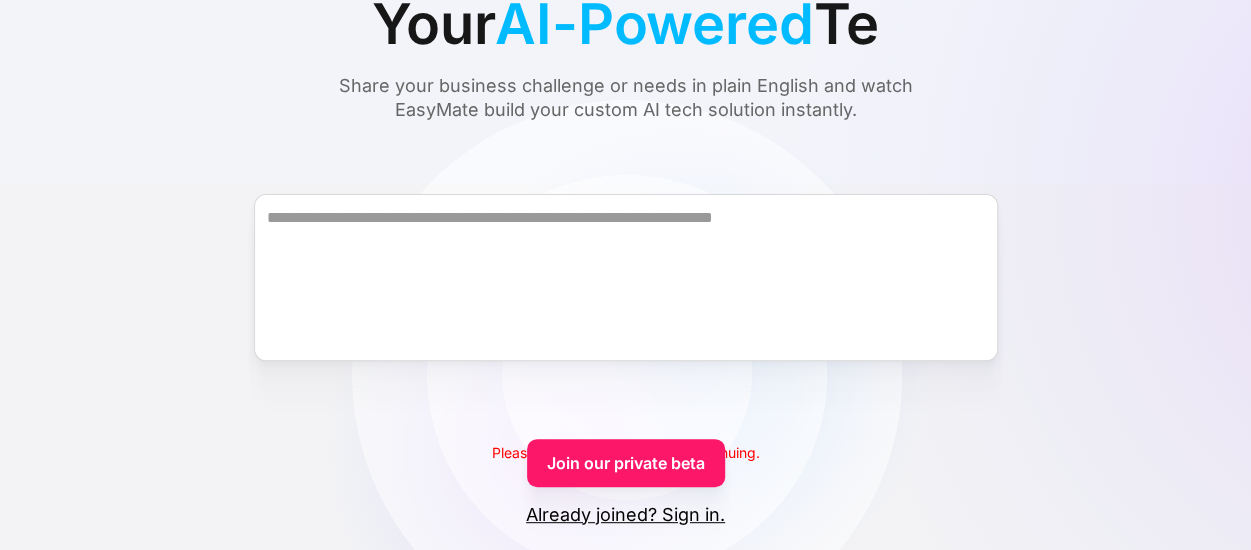 scroll, scrollTop: 0, scrollLeft: 0, axis: both 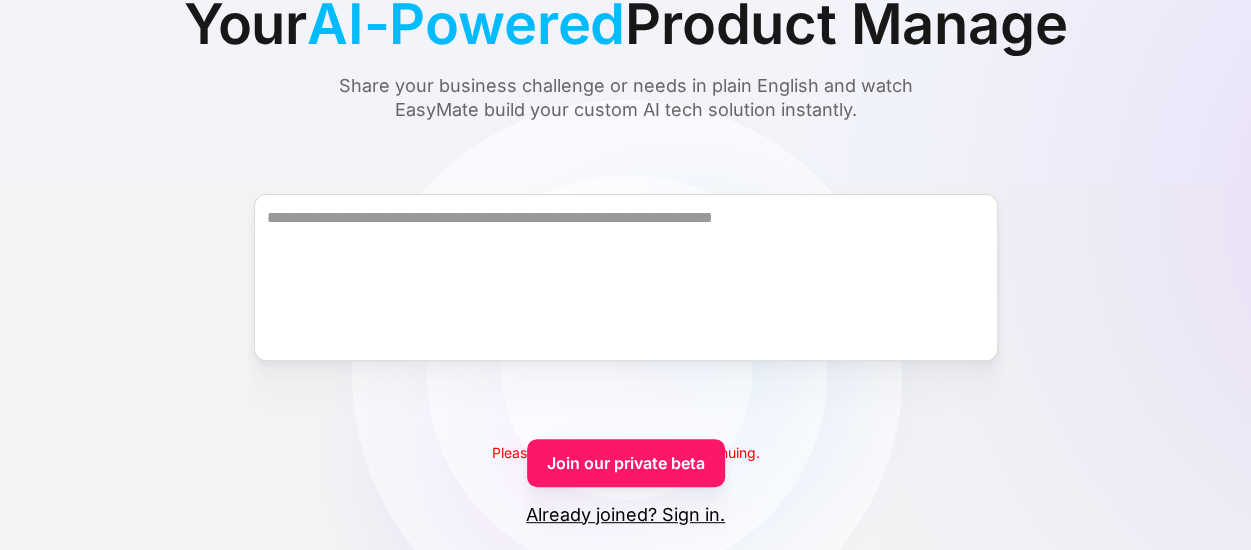 click on "Already joined? Sign in." at bounding box center [625, 515] 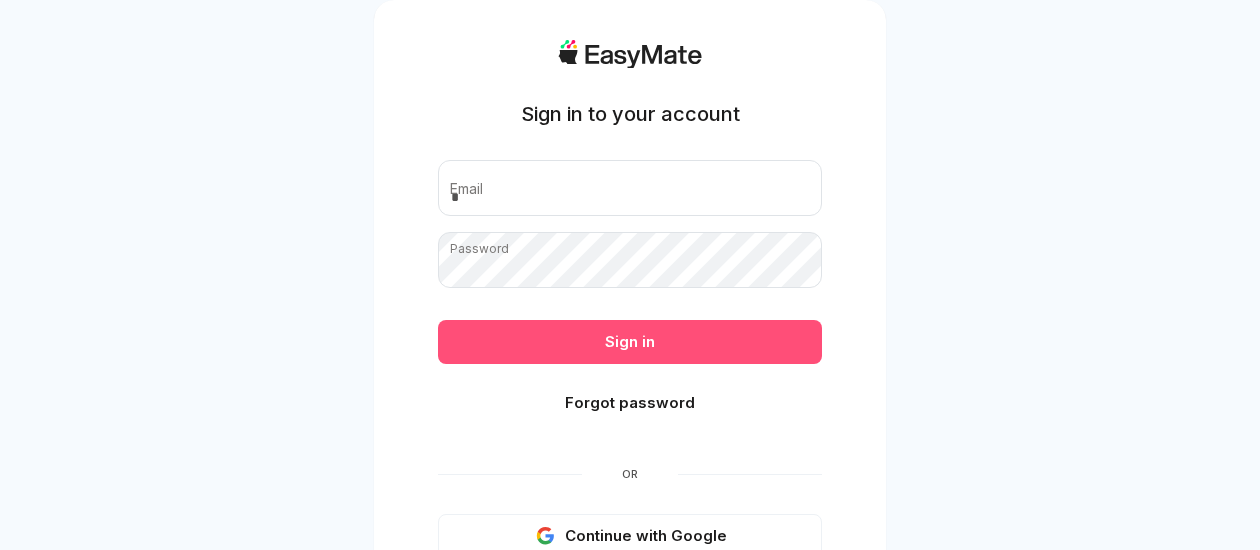 scroll, scrollTop: 0, scrollLeft: 0, axis: both 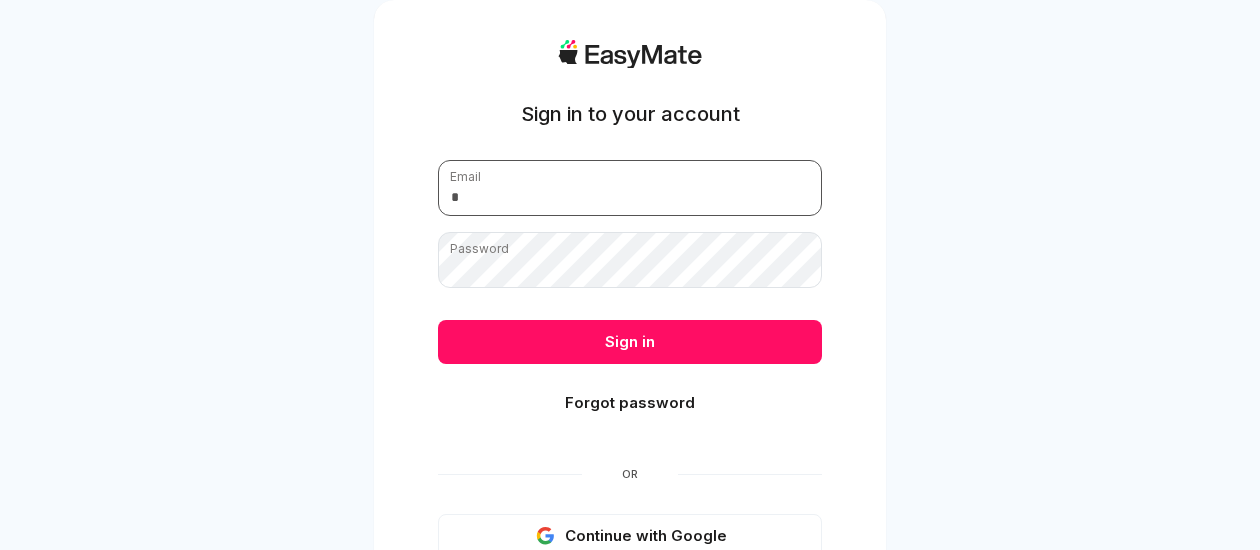 click at bounding box center (630, 188) 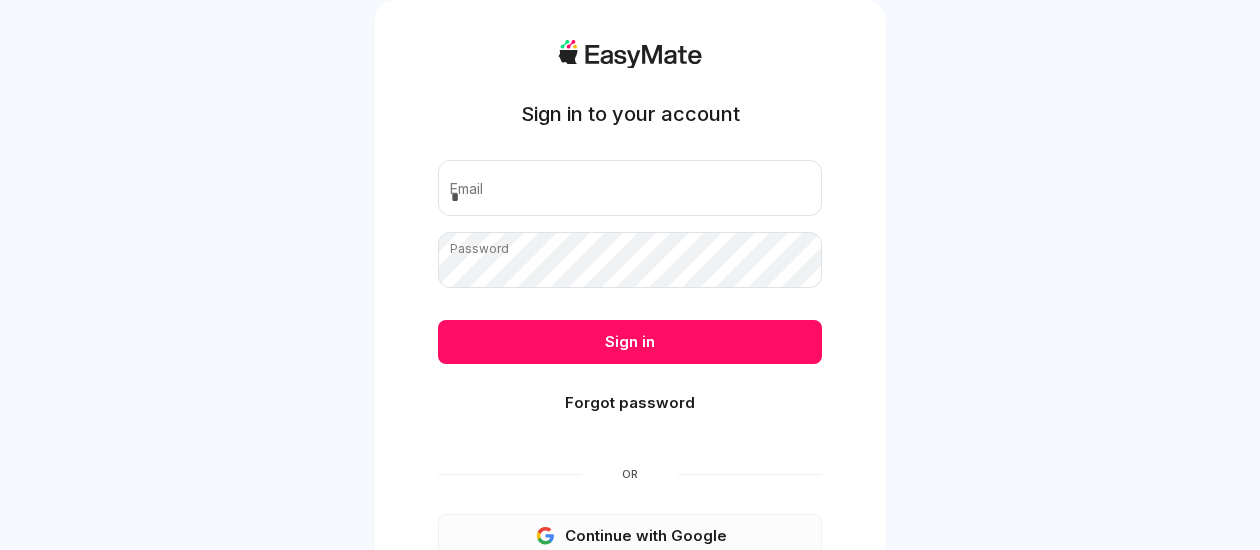 click on "Continue with Google" at bounding box center [630, 536] 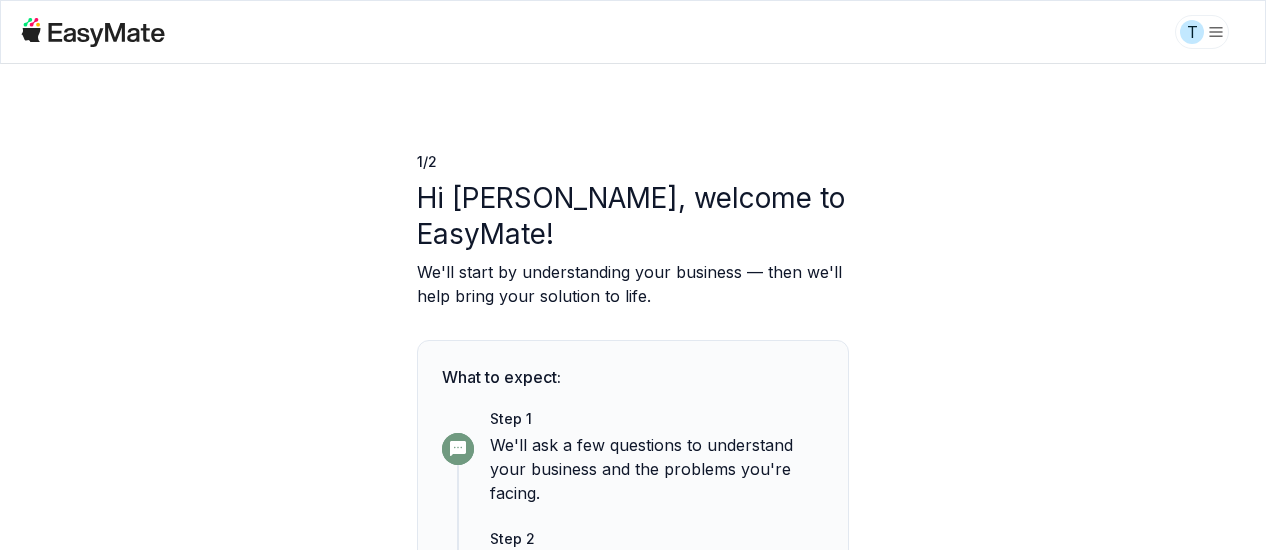 scroll, scrollTop: 0, scrollLeft: 0, axis: both 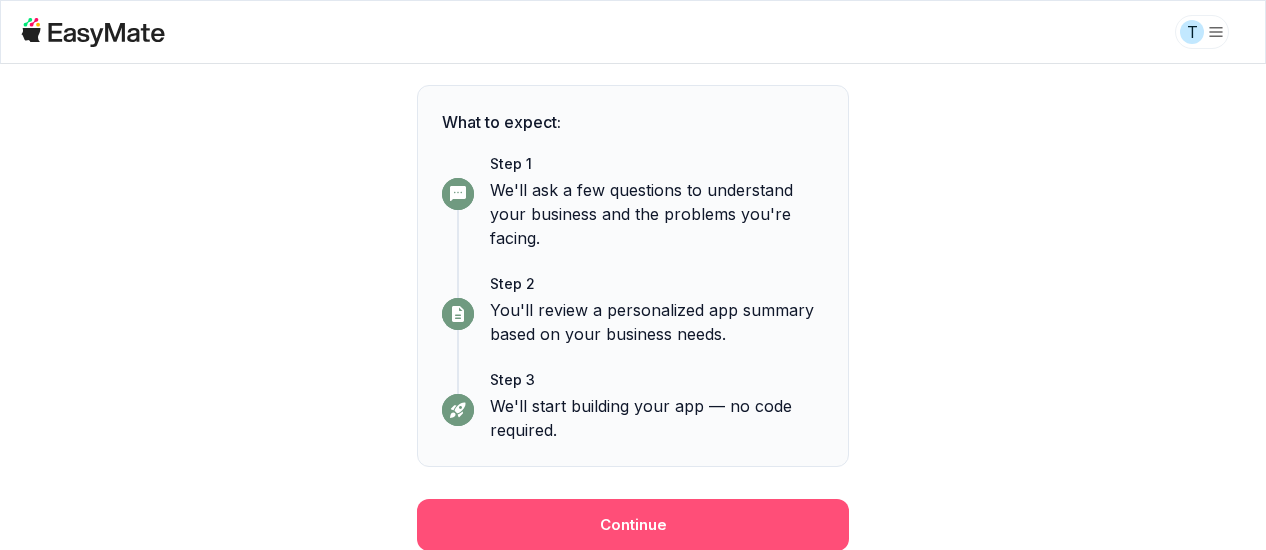 click on "Continue" at bounding box center [633, 525] 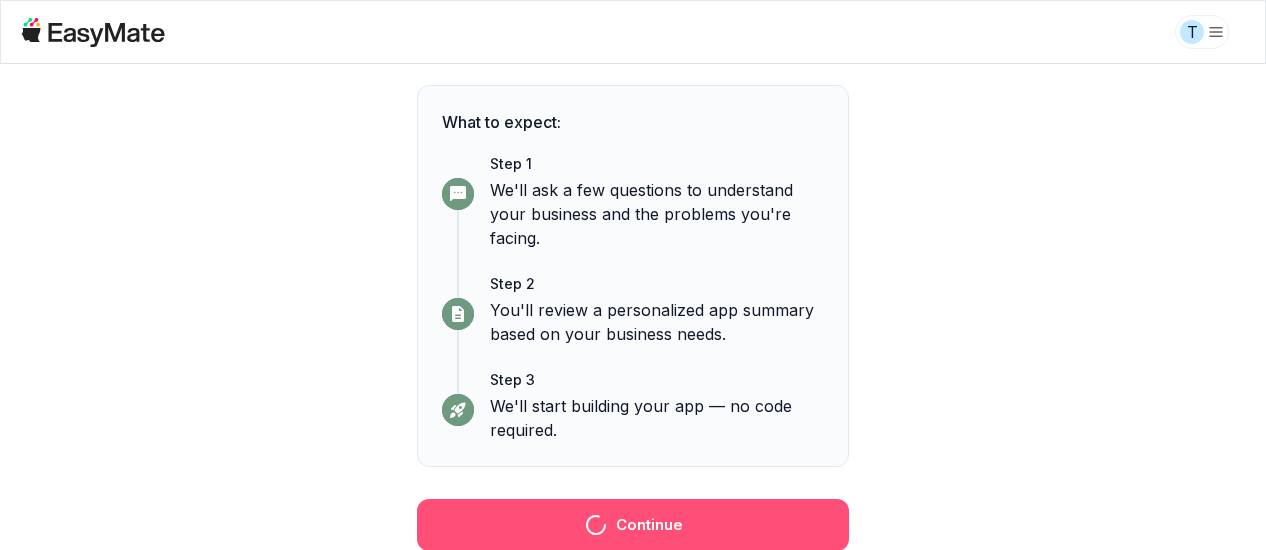 scroll, scrollTop: 0, scrollLeft: 0, axis: both 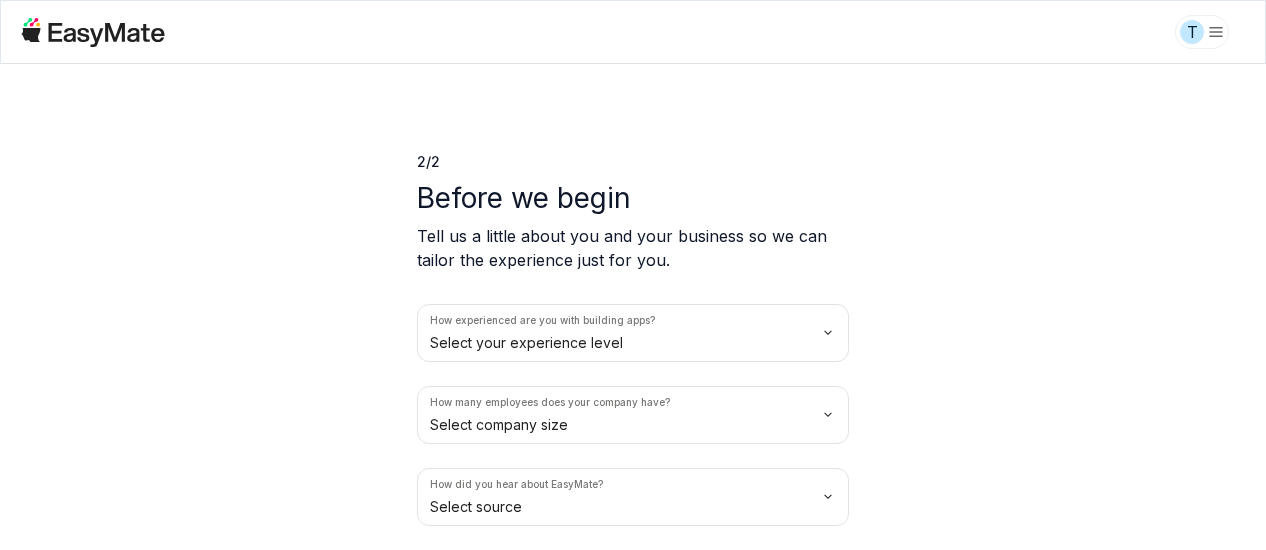 click on "T 2 / 2 Before we begin Tell us a little about you and your business so we can tailor the experience just for you. How experienced are you with building apps? Select your experience level How many employees does your company have? Select company size How did you hear about EasyMate? Select source What best describes your role in your company? Let's begin" at bounding box center (633, 275) 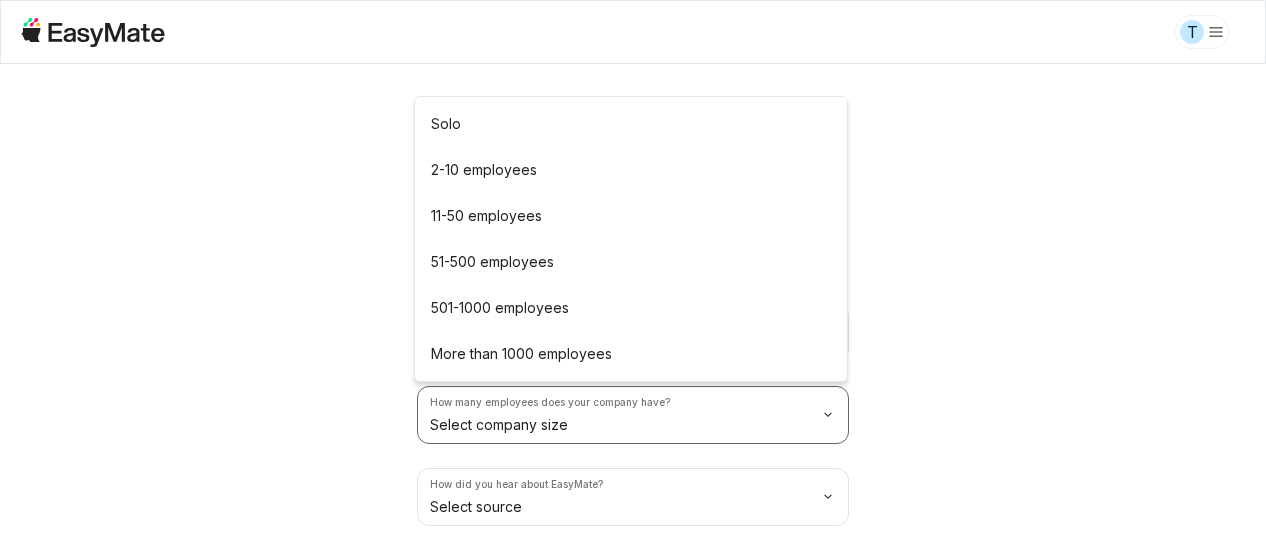click on "T 2 / 2 Before we begin Tell us a little about you and your business so we can tailor the experience just for you. How experienced are you with building apps? Just starting out How many employees does your company have? Select company size How did you hear about EasyMate? Select source What best describes your role in your company? Let's begin
Solo 2-10 employees 11-50 employees 51-500 employees 501-1000 employees More than 1000 employees" at bounding box center [633, 275] 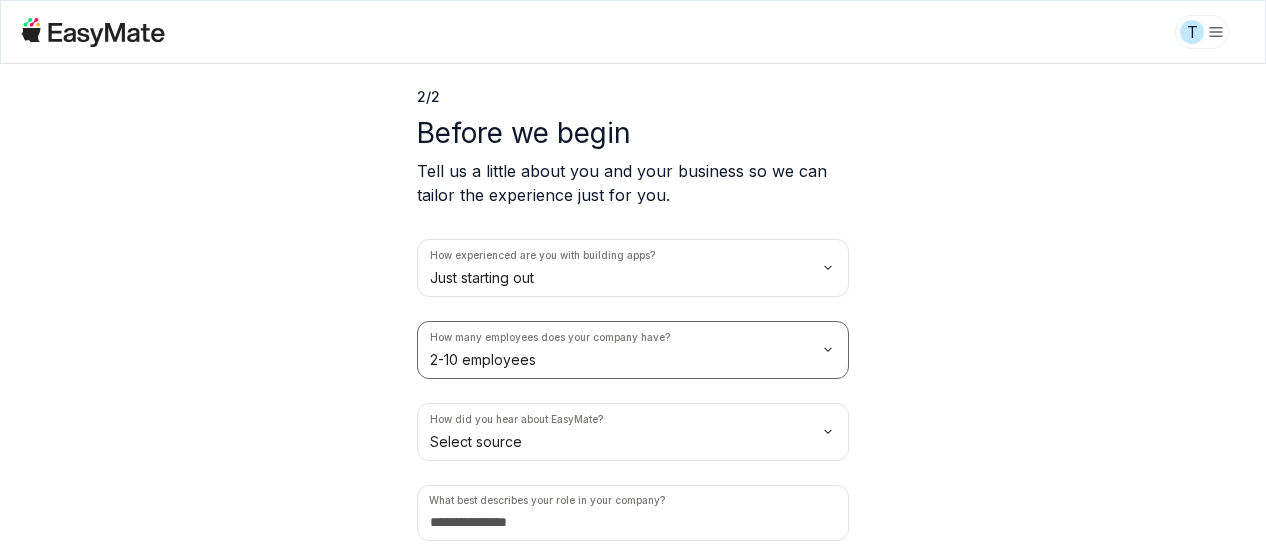 scroll, scrollTop: 138, scrollLeft: 0, axis: vertical 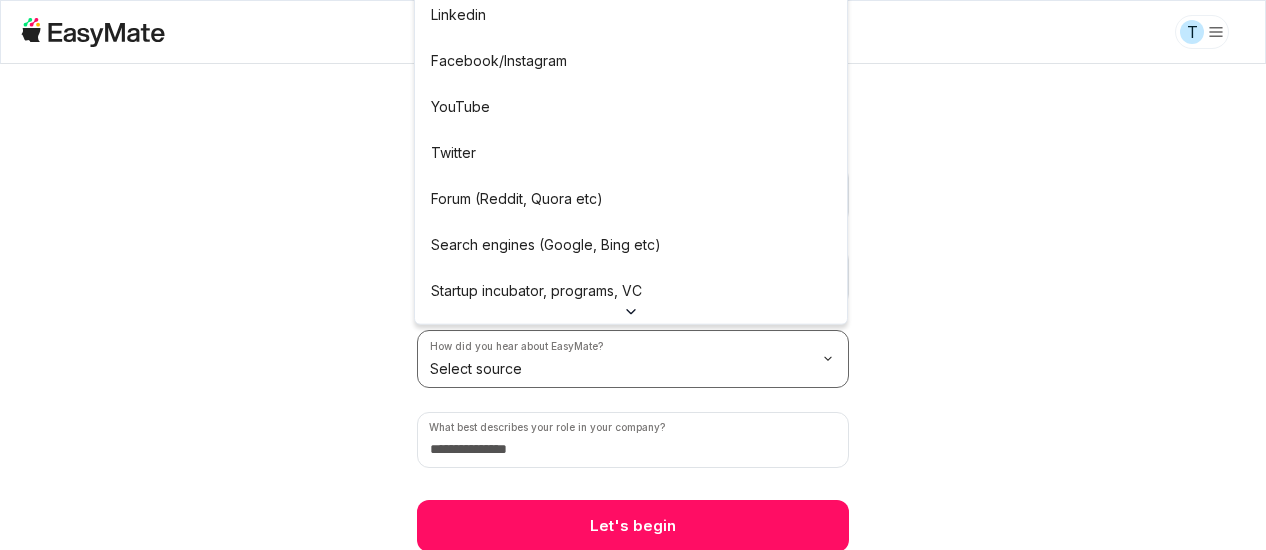 click on "T 2 / 2 Before we begin Tell us a little about you and your business so we can tailor the experience just for you. How experienced are you with building apps? Just starting out How many employees does your company have? 2-10 employees How did you hear about EasyMate? Select source What best describes your role in your company? Let's begin
Peer referral Linkedin Facebook/Instagram YouTube Twitter Forum (Reddit, Quora etc) Search engines (Google, Bing etc) Startup incubator, programs, VC Podcast Press or news outlet Other" at bounding box center [633, 275] 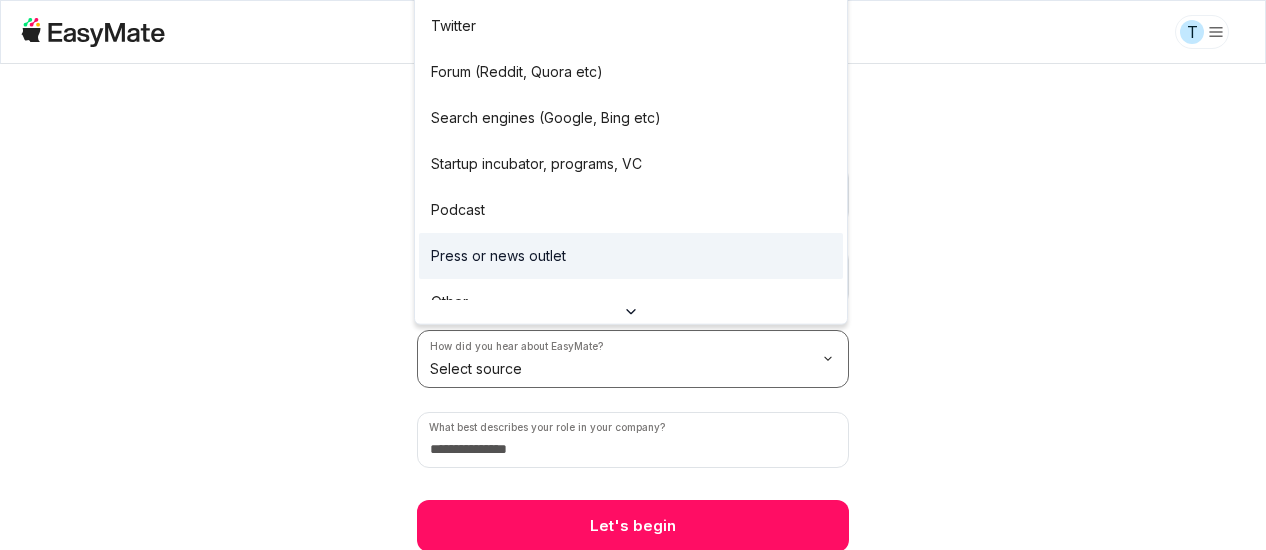 scroll, scrollTop: 155, scrollLeft: 0, axis: vertical 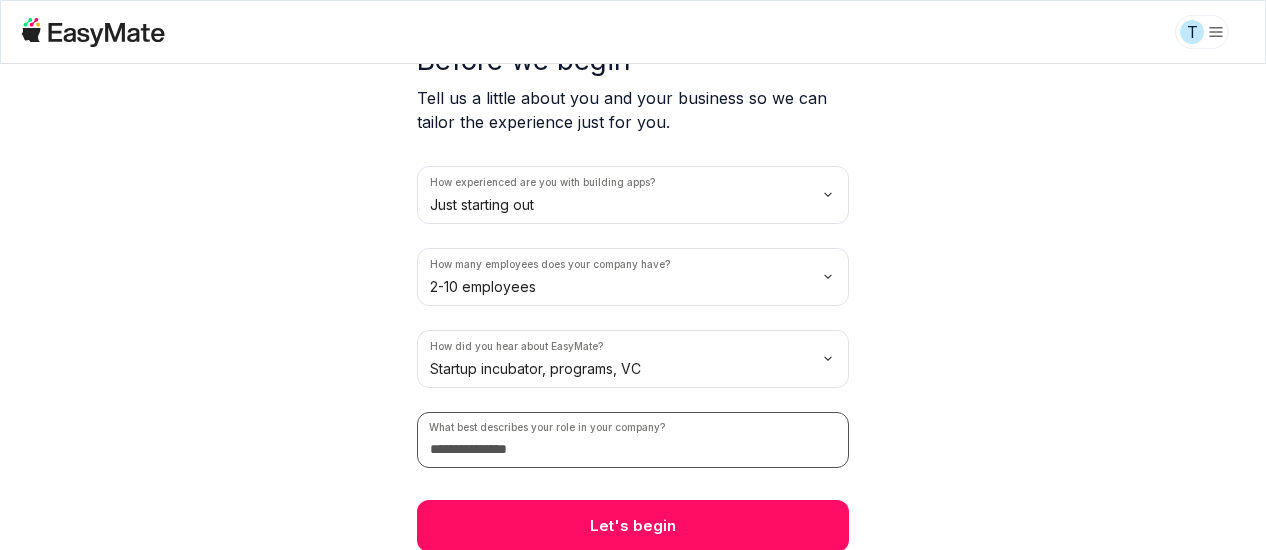 click at bounding box center [633, 440] 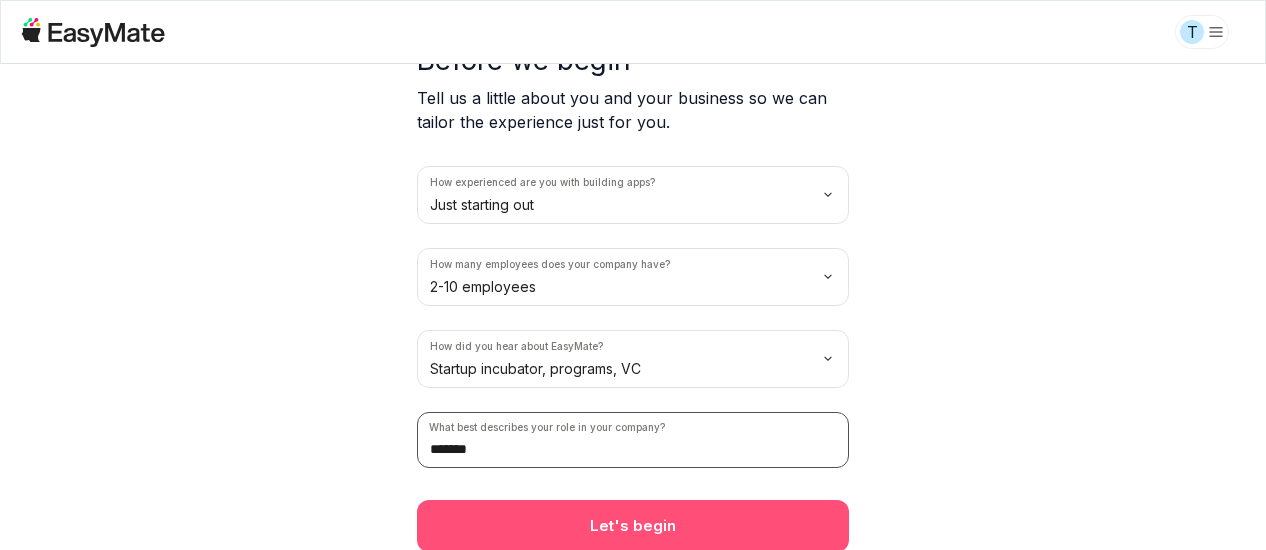 type on "*******" 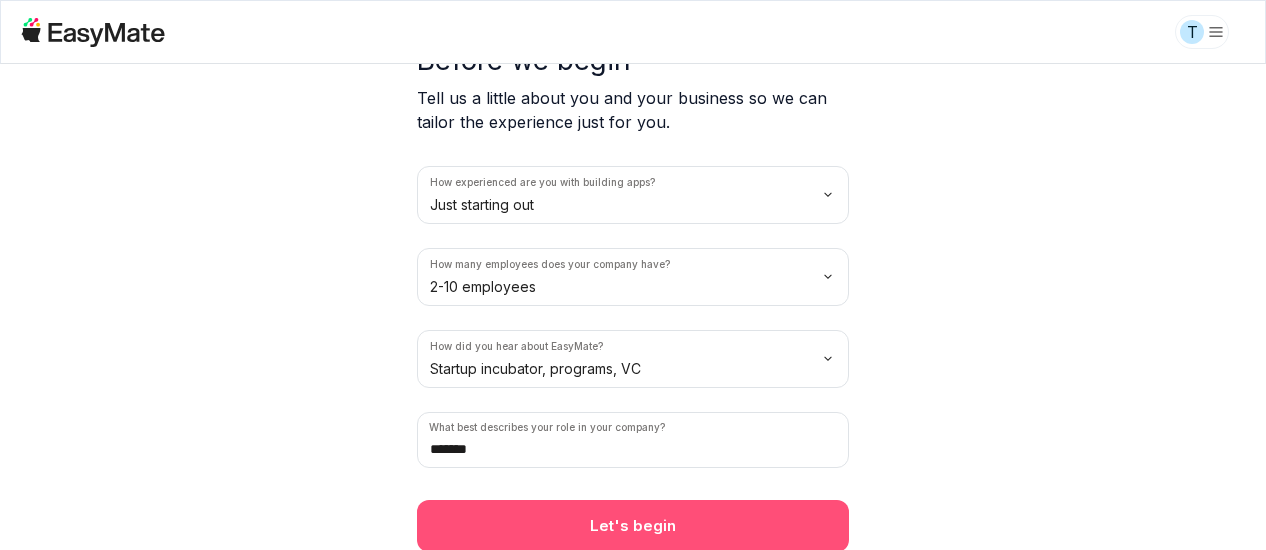 click on "Let's begin" at bounding box center [633, 526] 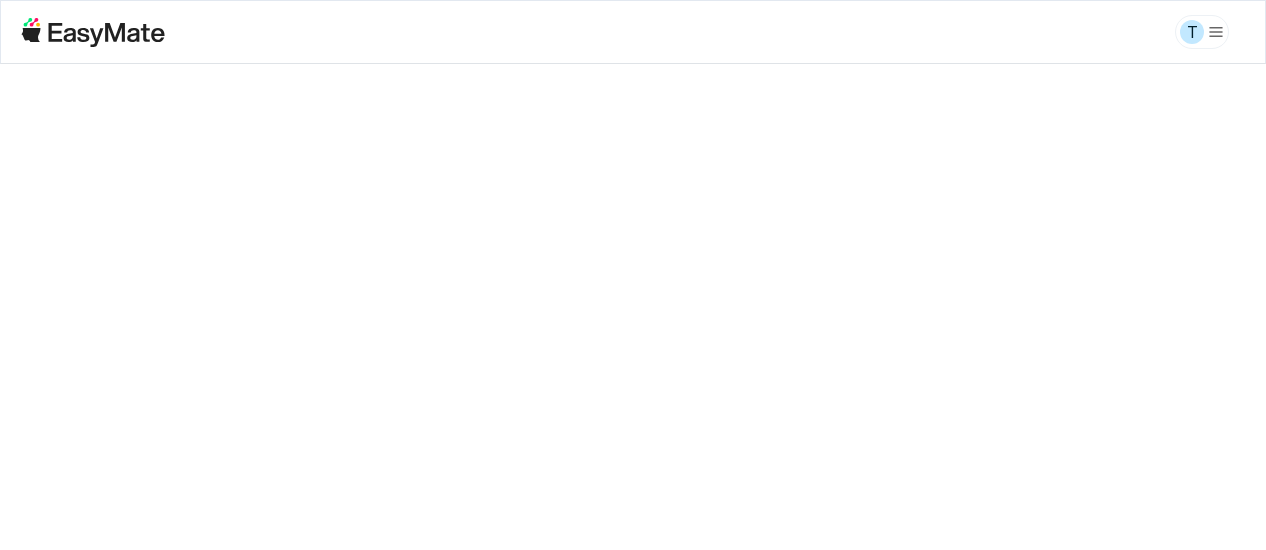 scroll, scrollTop: 0, scrollLeft: 0, axis: both 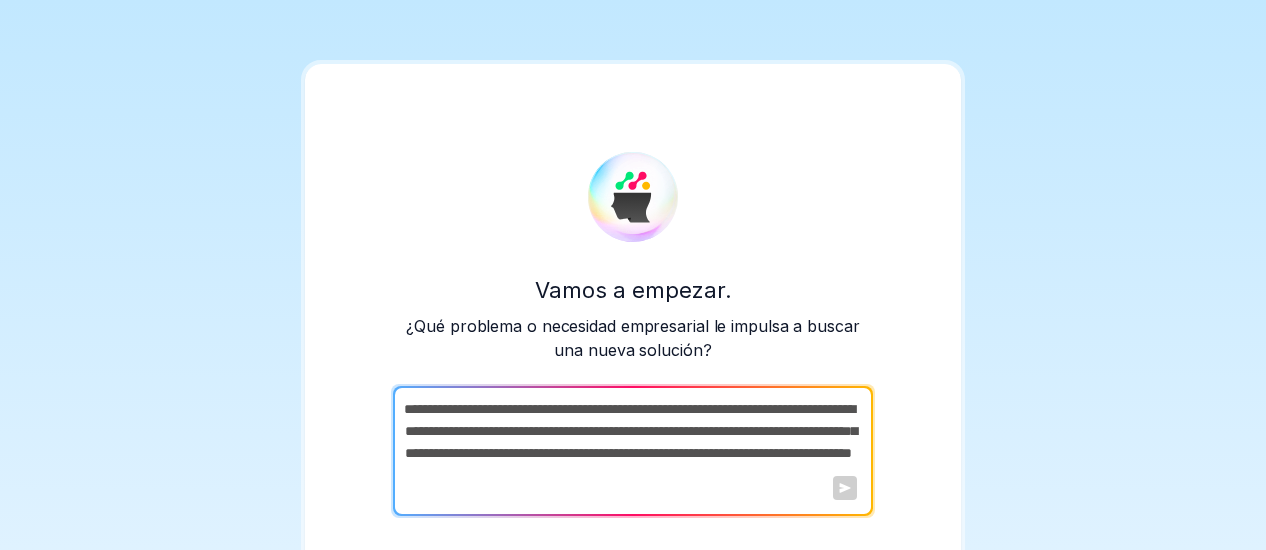 click at bounding box center [631, 451] 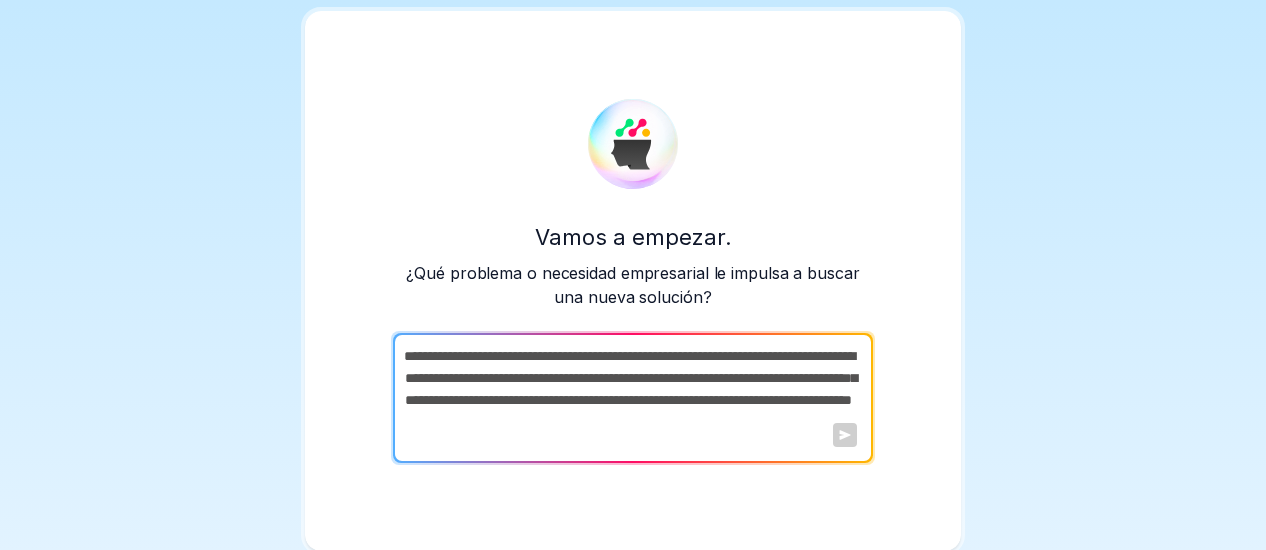 scroll, scrollTop: 54, scrollLeft: 0, axis: vertical 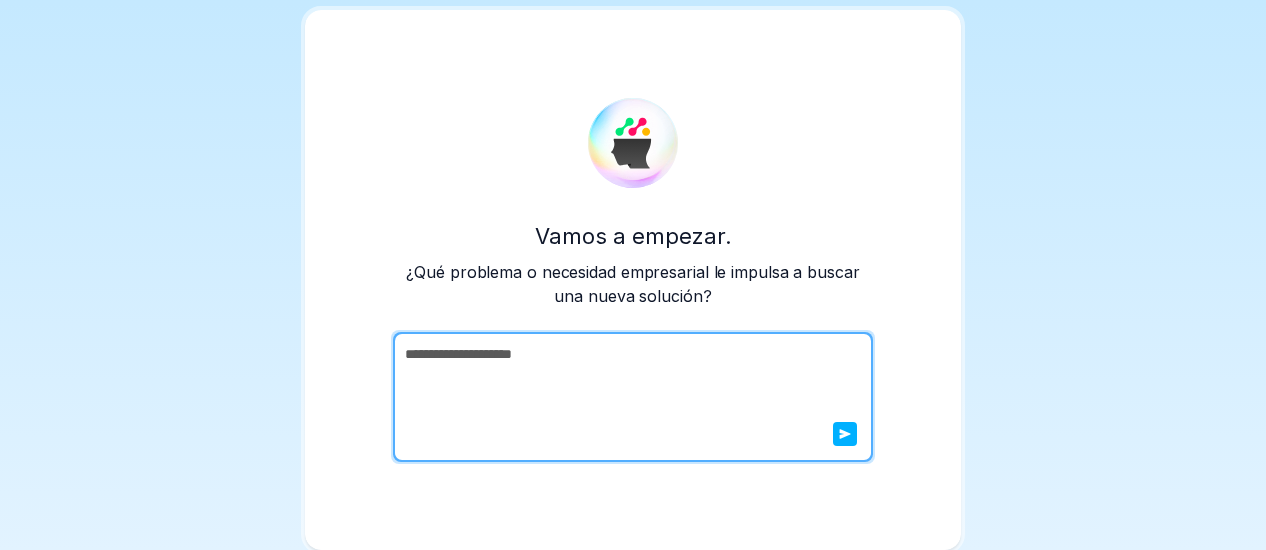 click on "**********" at bounding box center (631, 397) 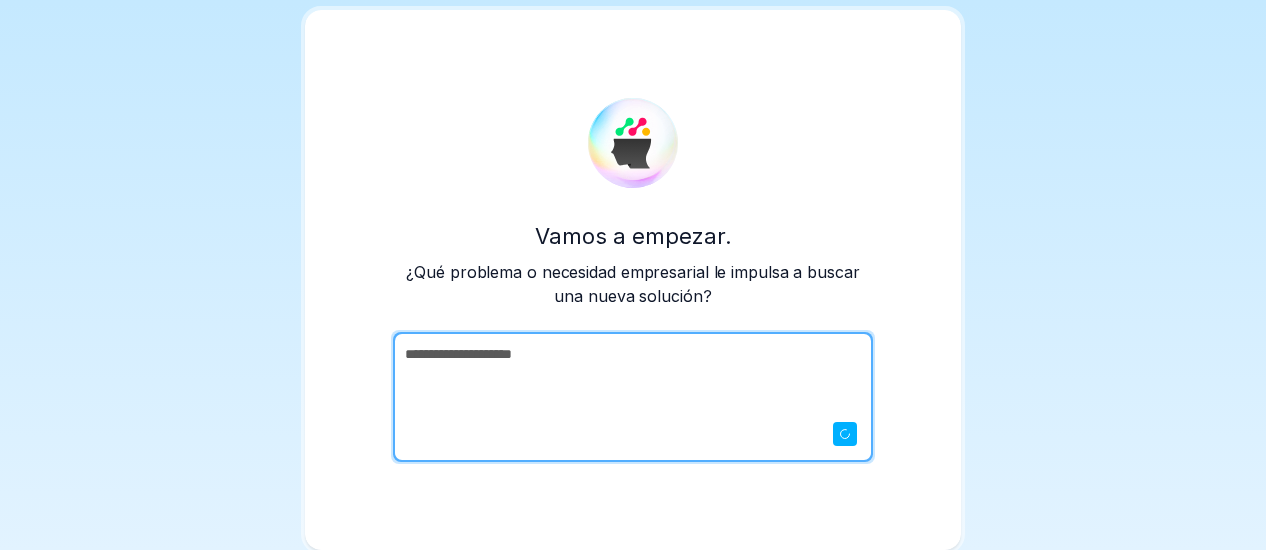 scroll, scrollTop: 0, scrollLeft: 0, axis: both 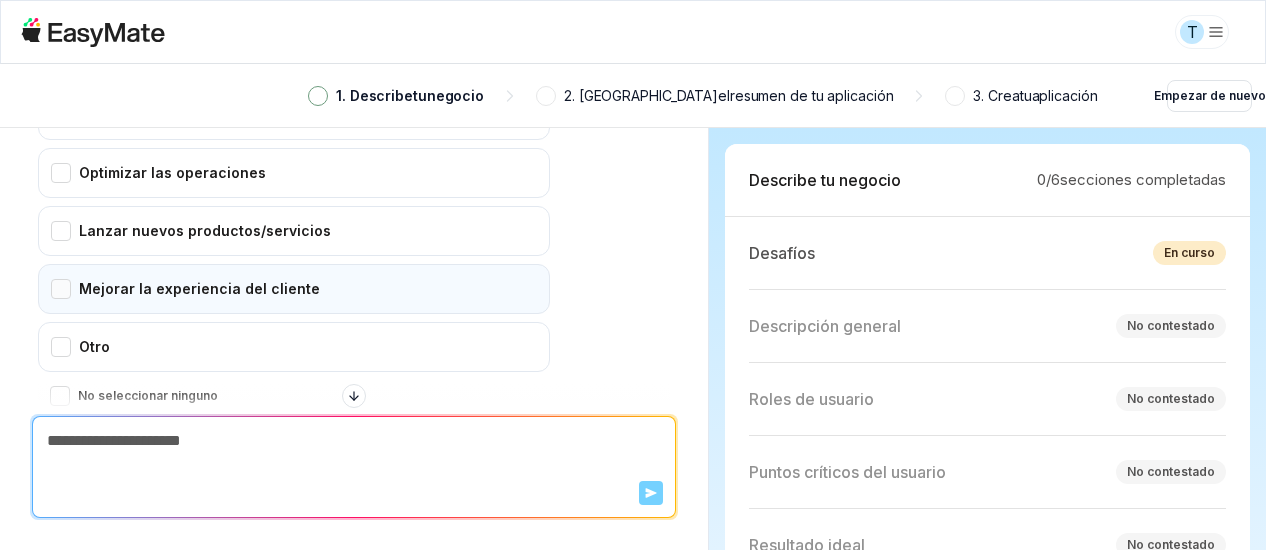 click on "Mejorar la experiencia del cliente" at bounding box center [294, 289] 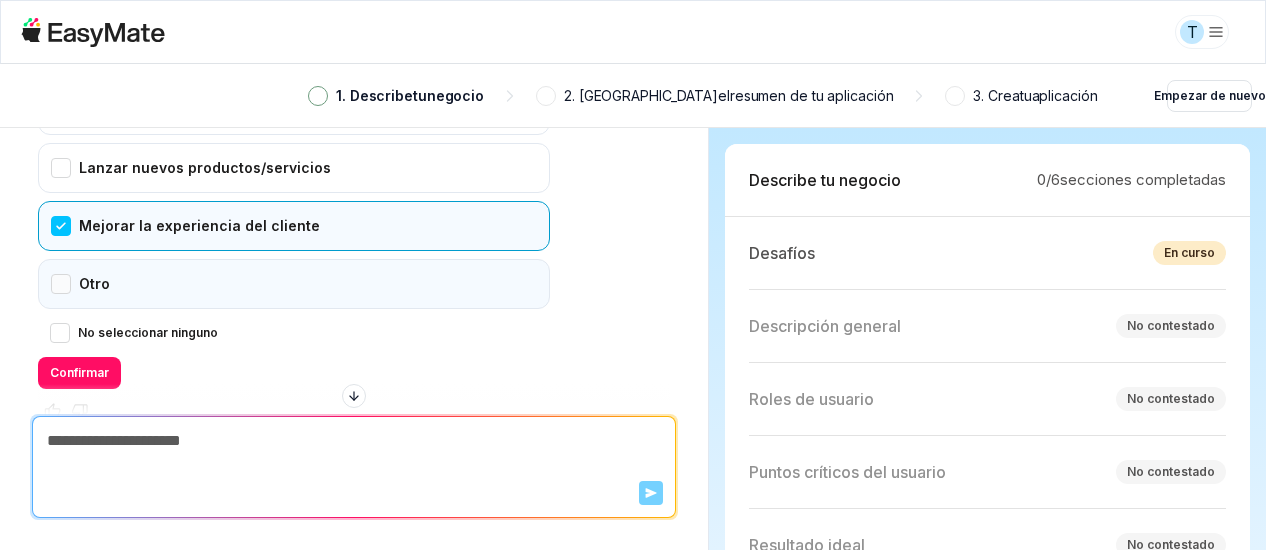 scroll, scrollTop: 692, scrollLeft: 0, axis: vertical 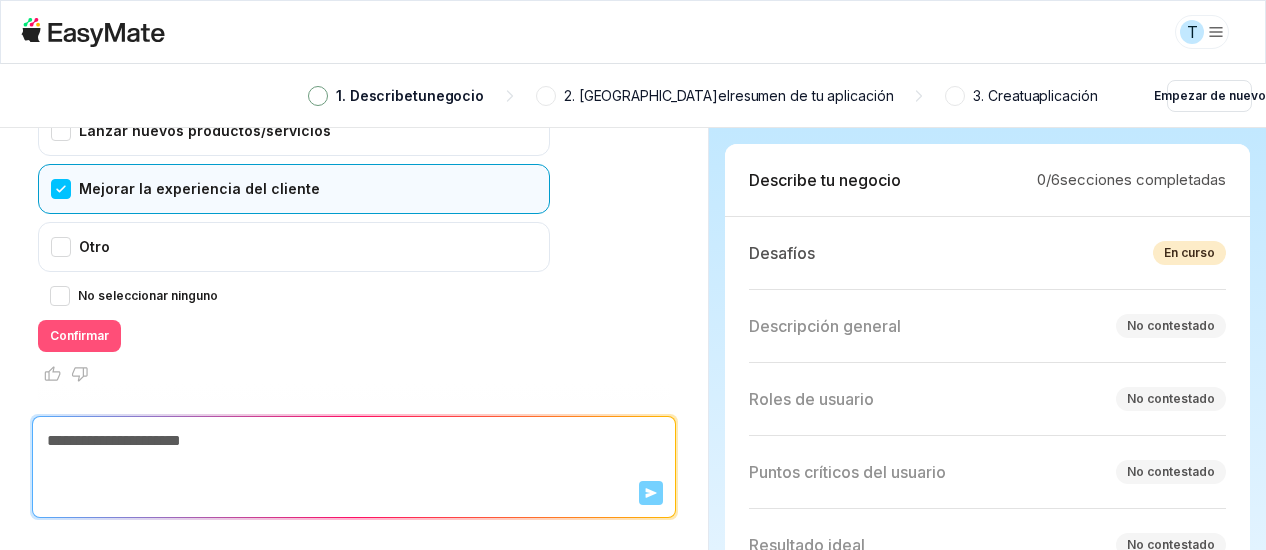 click on "Confirmar" at bounding box center (79, 336) 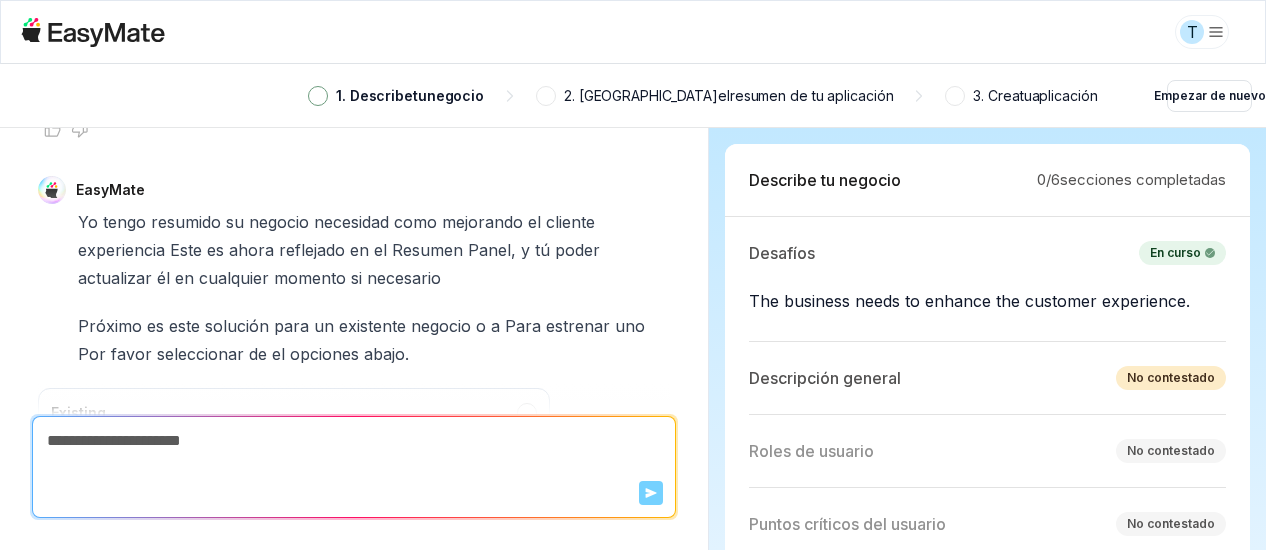 scroll, scrollTop: 1030, scrollLeft: 0, axis: vertical 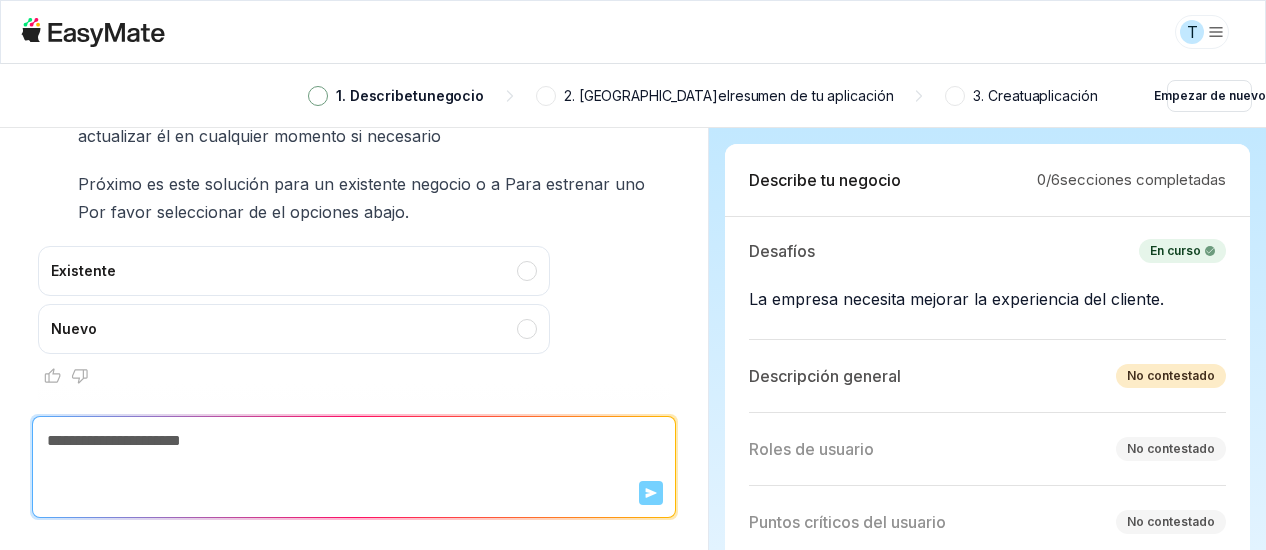 click on "T 1. Describe  tu  negocio 2. Revisa  el  resumen de tu aplicación 3. Crea  tu  aplicación Empezar de nuevo EasyMate ¡Hola! Comencemos. ¿Qué problema o necesidad empresarial te impulsa a buscar una nueva solución? T Tarquini estar a la vanguardia EasyMate Gracias   para   ¡intercambio!   A   hacer   seguro   I   entender,   cuando   tú   decir   "estar   a   la   v   (quedarse   en   el   primer plano   podría   tú   aclarar   qué   específico   negocio   desafío   o   necesidad   estás   esperante   a   DIRECCIÓN   Para   ejemplo,   son   tú   mirando   a   mejorar   eficiencia   atraer   nuevo   clientes   línea de corriente   operaciones,   o   algo   ¿demás?
Aquí   son   alguno   común   razones   negocios   desear   a   permanecer   adelante-   seleccionar   cualquier   eso   aplicar,   o   elegir   "Otro   si   su   razón   no es   listado. Mejorar la eficiencia Atraer nuevos clientes Optimizar las operaciones Lanzar nuevos productos/servicios Mejorar la experiencia del cliente" at bounding box center [633, 275] 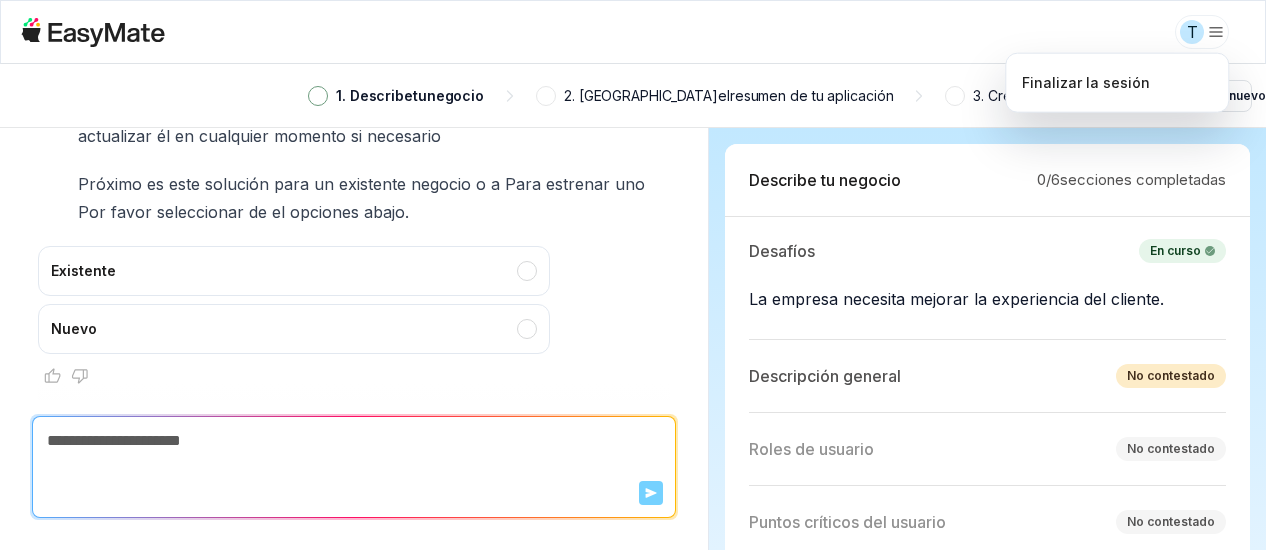 click on "T 1. Describe  tu  negocio 2. Revisa  el  resumen de tu aplicación 3. Crea  tu  aplicación Empezar de nuevo EasyMate ¡Hola! Comencemos. ¿Qué problema o necesidad empresarial te impulsa a buscar una nueva solución? T Tarquini estar a la vanguardia EasyMate Gracias   para   ¡intercambio!   A   hacer   seguro   I   entender,   cuando   tú   decir   "estar   a   la   v   (quedarse   en   el   primer plano   podría   tú   aclarar   qué   específico   negocio   desafío   o   necesidad   estás   esperante   a   DIRECCIÓN   Para   ejemplo,   son   tú   mirando   a   mejorar   eficiencia   atraer   nuevo   clientes   línea de corriente   operaciones,   o   algo   ¿demás?
Aquí   son   alguno   común   razones   negocios   desear   a   permanecer   adelante-   seleccionar   cualquier   eso   aplicar,   o   elegir   "Otro   si   su   razón   no es   listado. Mejorar la eficiencia Atraer nuevos clientes Optimizar las operaciones Lanzar nuevos productos/servicios Mejorar la experiencia del cliente" at bounding box center [633, 275] 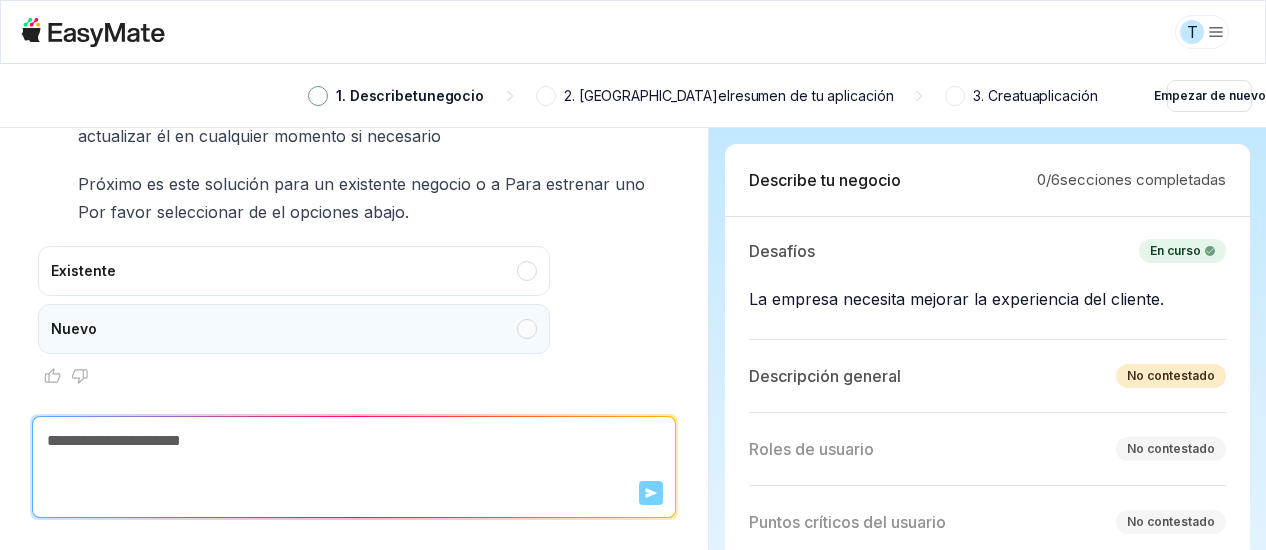click on "Nuevo" at bounding box center [294, 329] 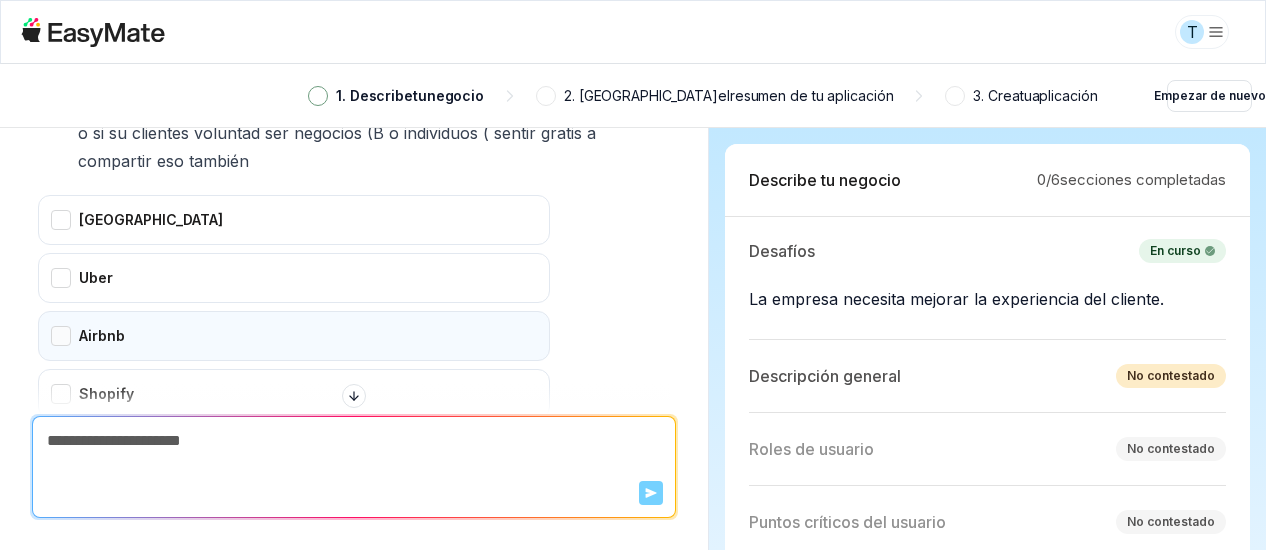 scroll, scrollTop: 1577, scrollLeft: 0, axis: vertical 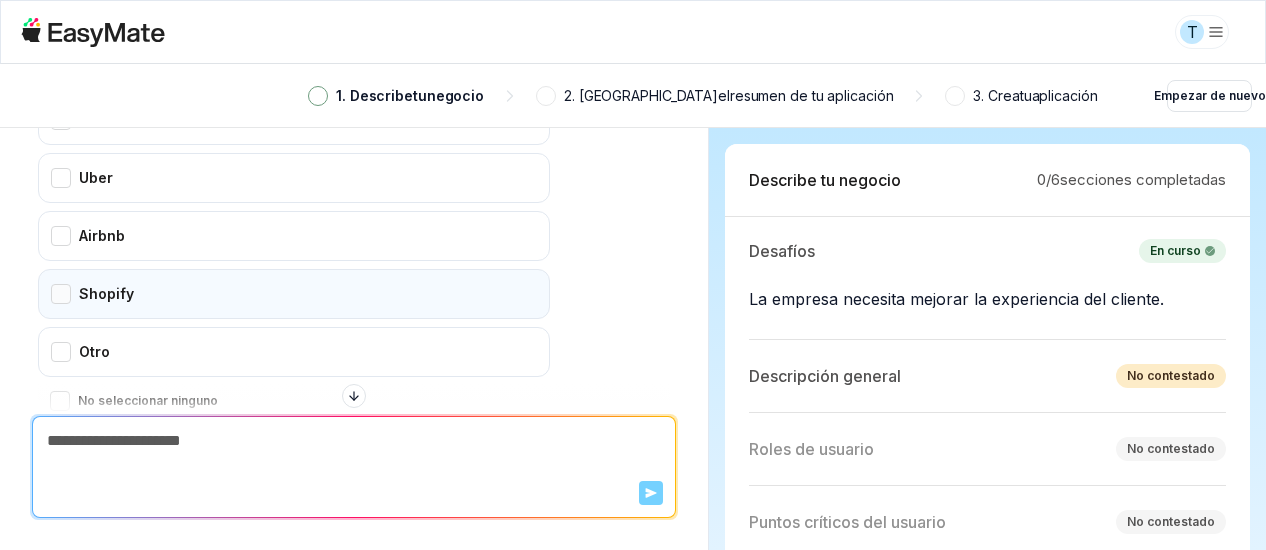 click on "Shopify" at bounding box center [294, 294] 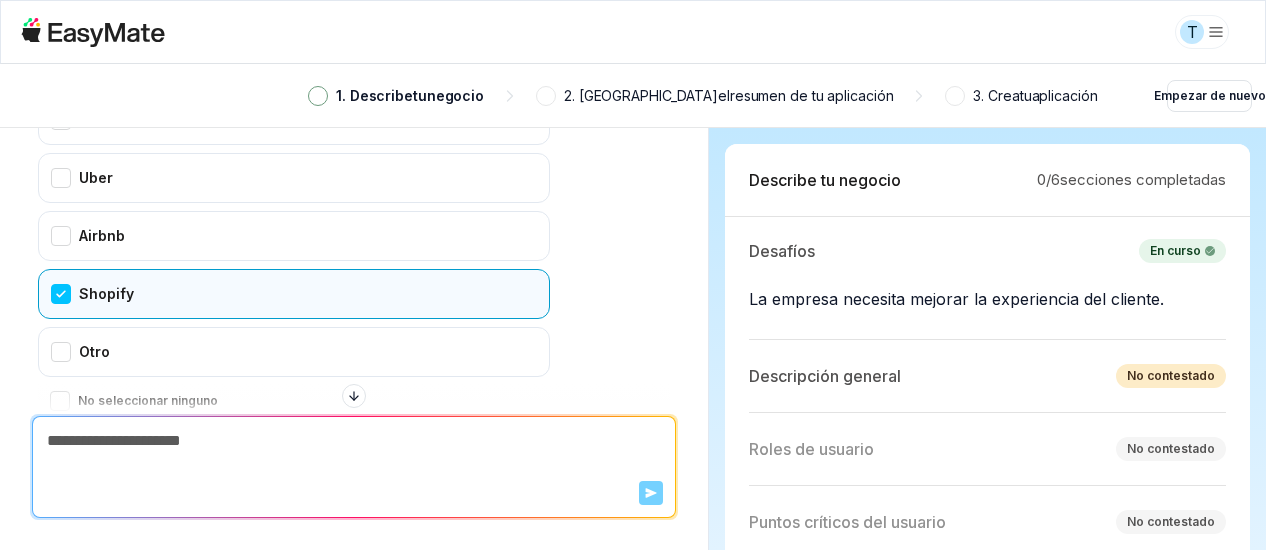 scroll, scrollTop: 1677, scrollLeft: 0, axis: vertical 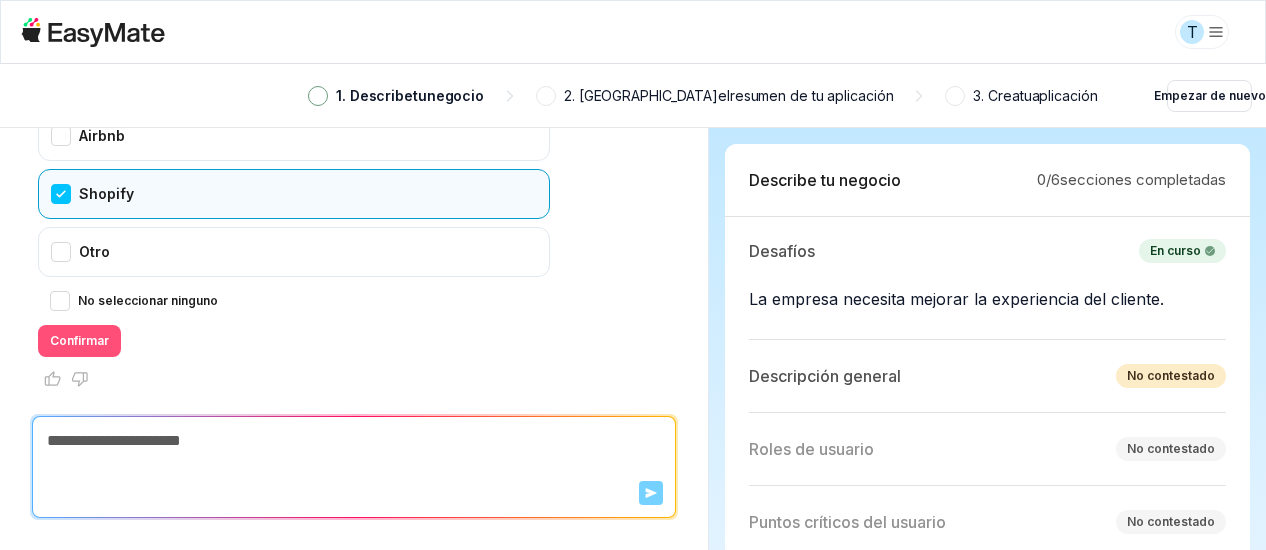 click on "Confirmar" at bounding box center (79, 341) 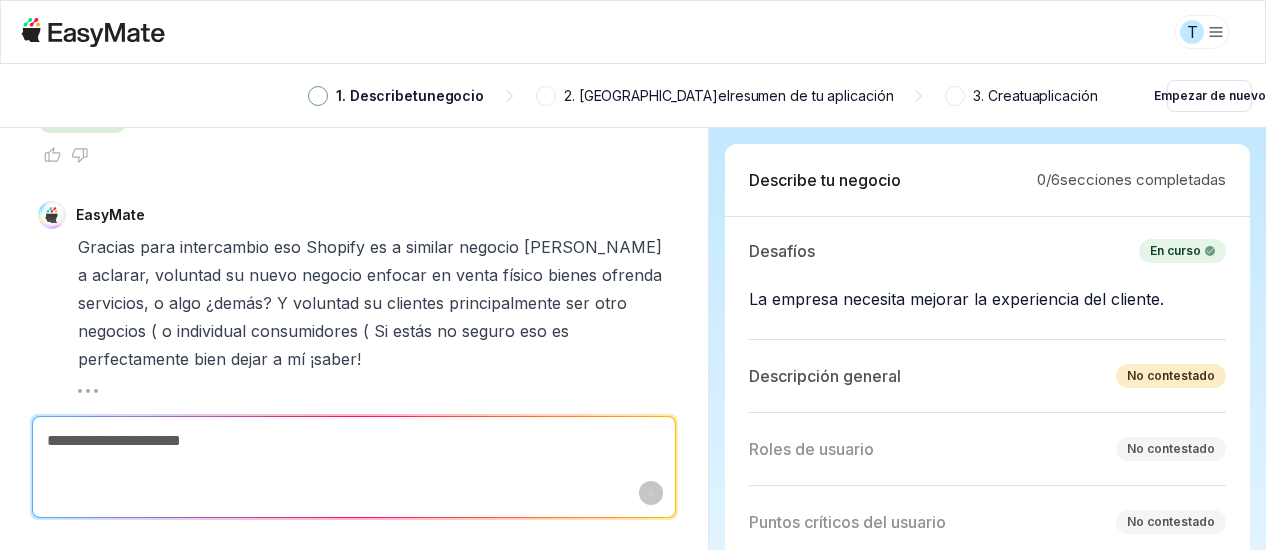 scroll, scrollTop: 1889, scrollLeft: 0, axis: vertical 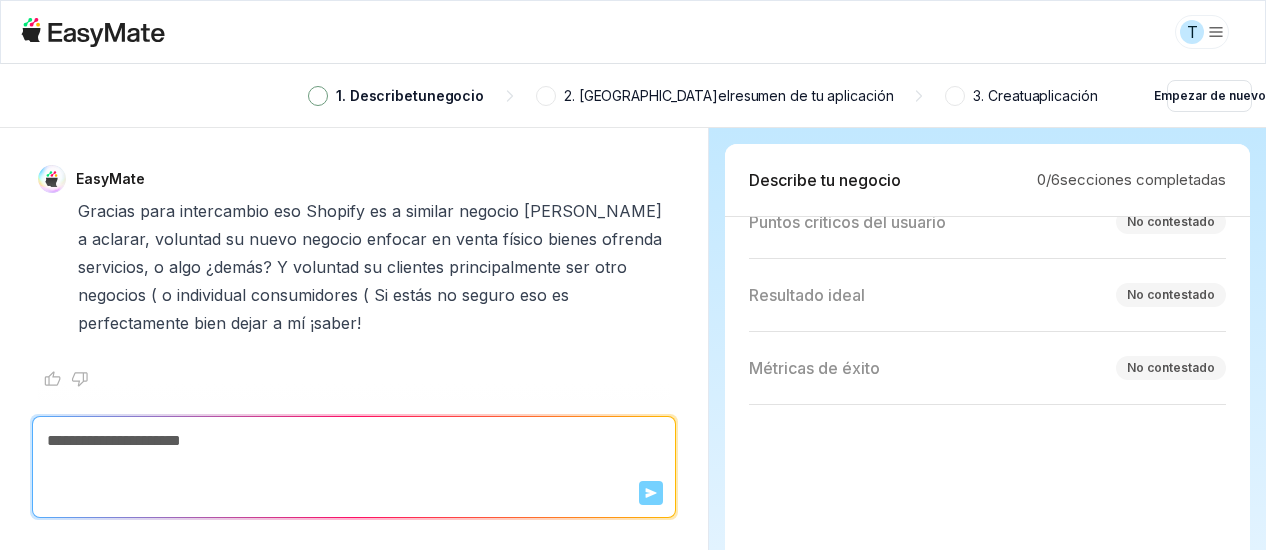 click at bounding box center (354, 441) 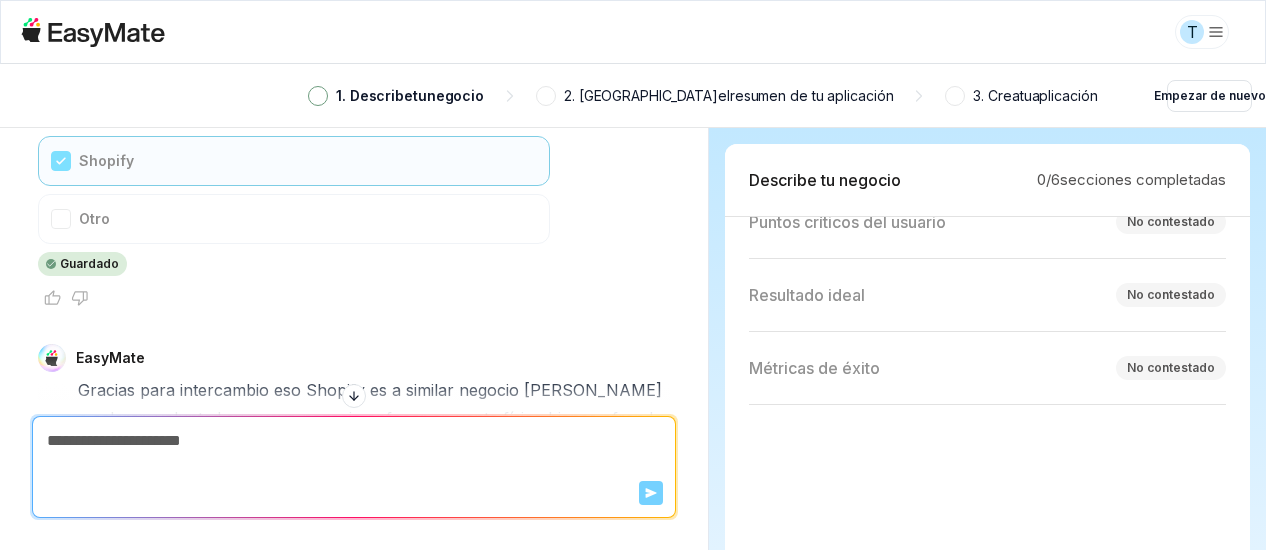 scroll, scrollTop: 1889, scrollLeft: 0, axis: vertical 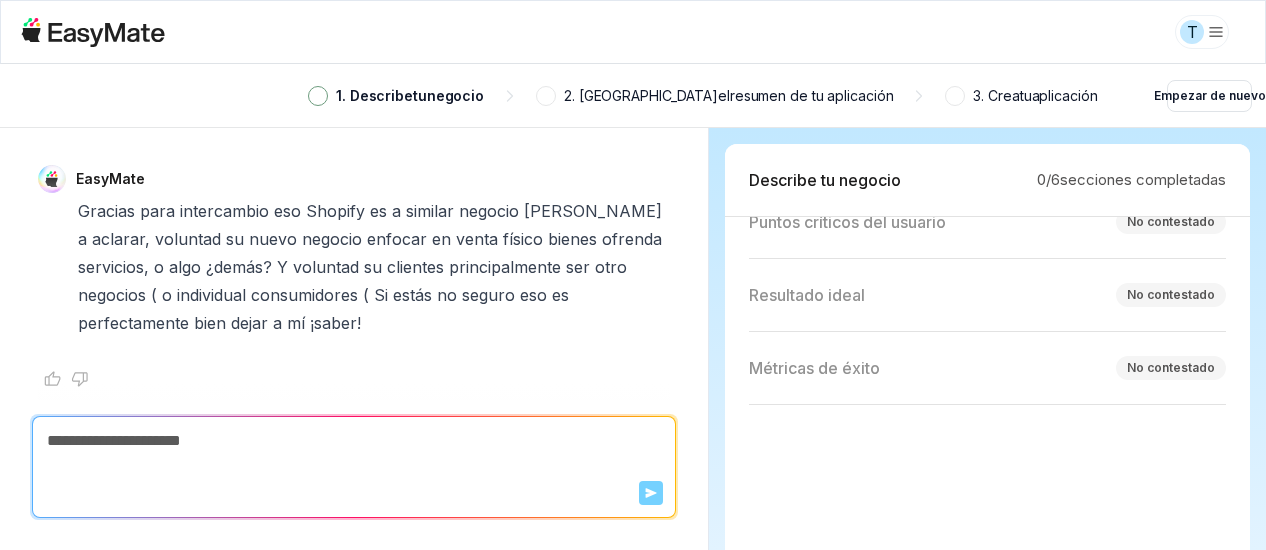 click on "voluntad" at bounding box center [188, 239] 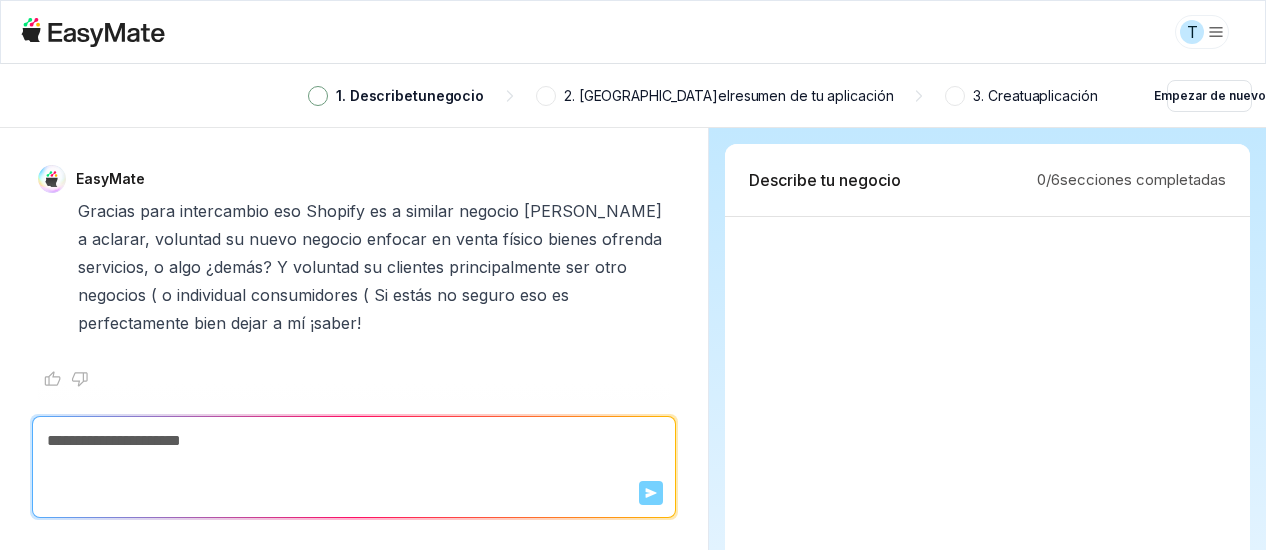 scroll, scrollTop: 526, scrollLeft: 0, axis: vertical 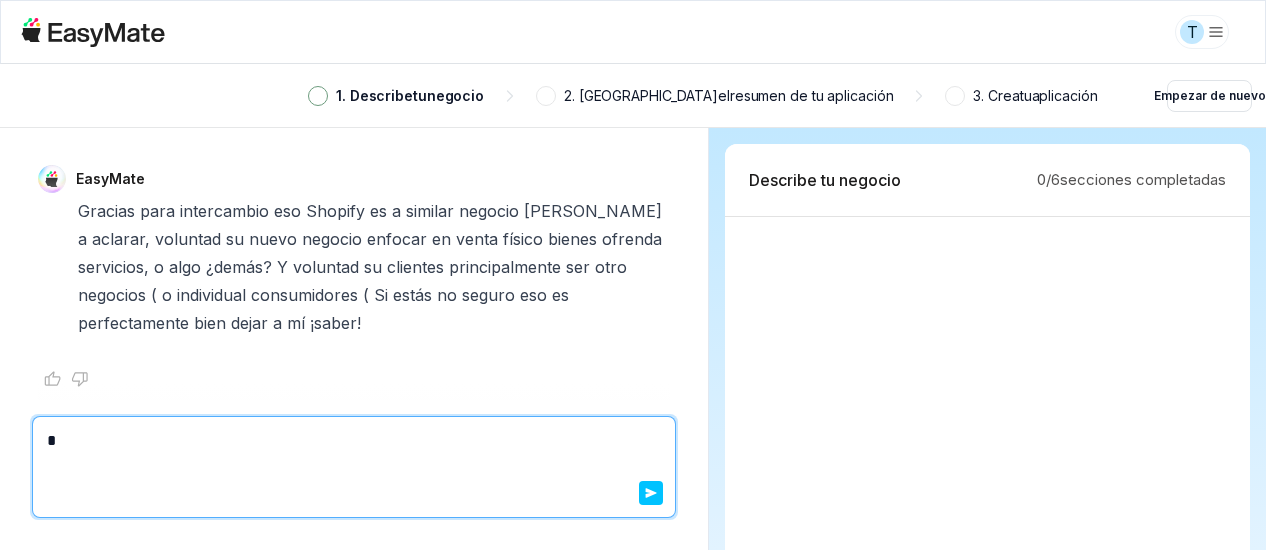 type on "*" 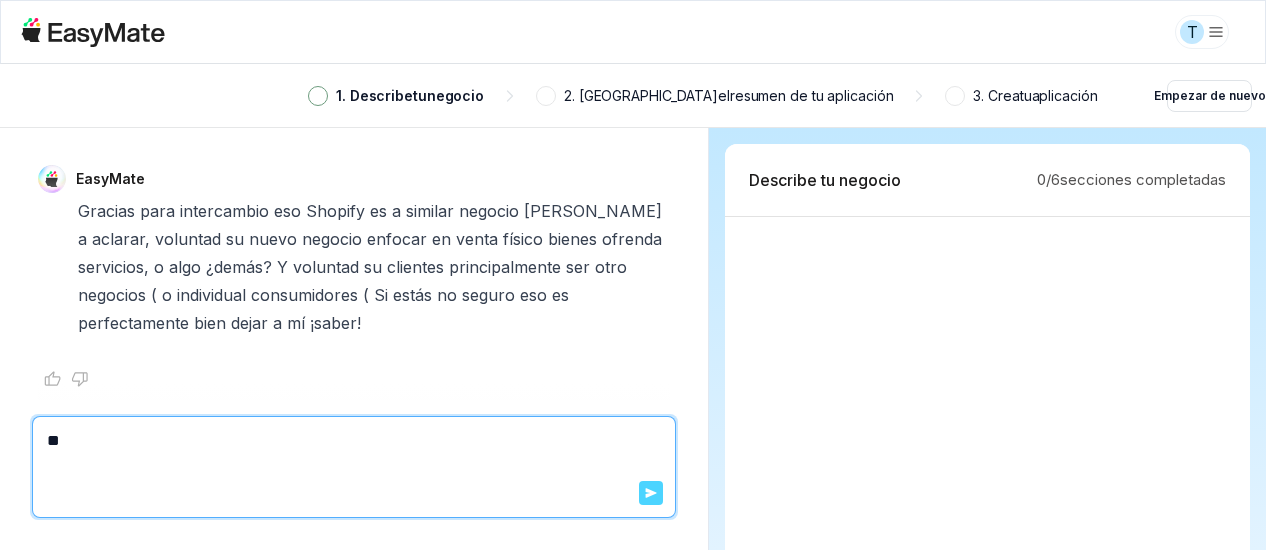 type on "**" 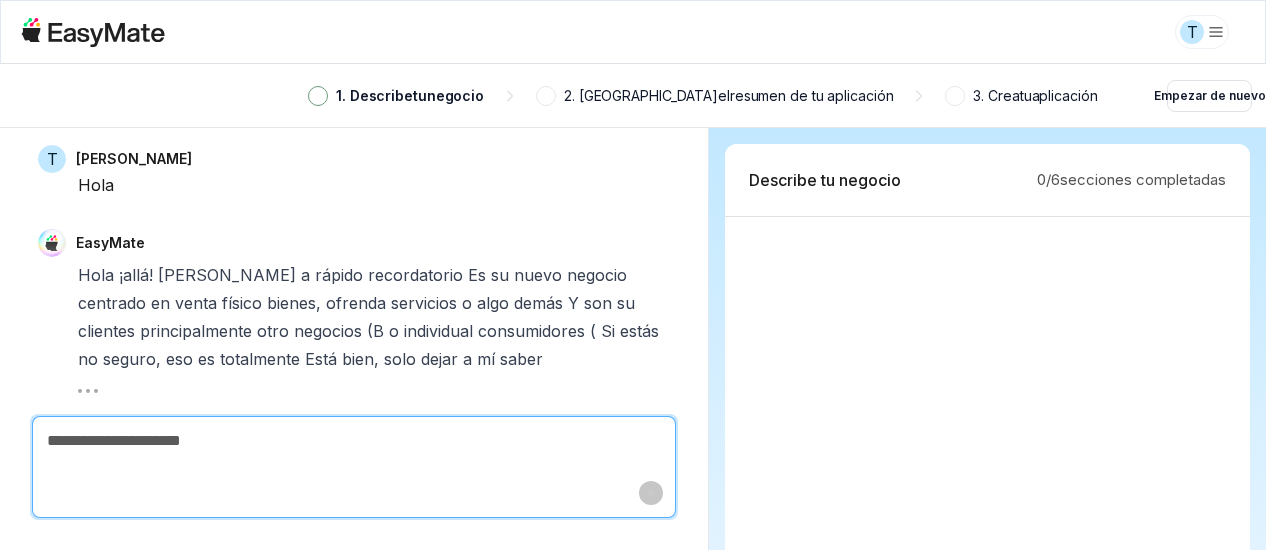 scroll, scrollTop: 2205, scrollLeft: 0, axis: vertical 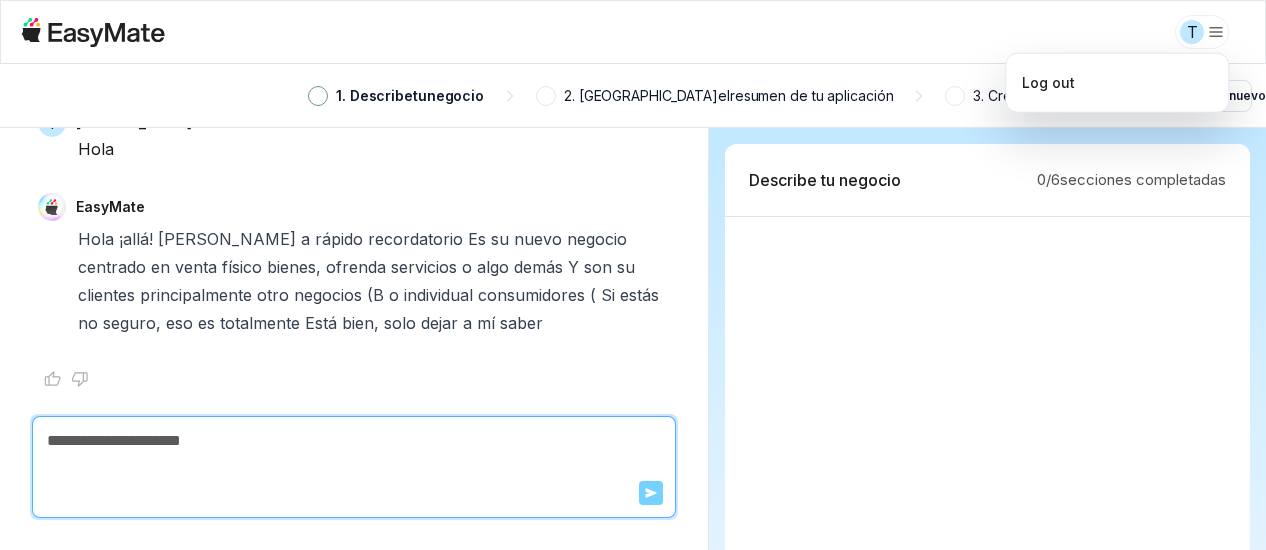 click on "T 1. Describe  tu  negocio 2. Revisa  el  resumen de tu aplicación 3. Crea  tu  aplicación Empezar de nuevo EasyMate ¡Hola! Comencemos. ¿Qué problema o necesidad empresarial te impulsa a buscar una nueva solución? T Tarquini estar a la vanguardia EasyMate Gracias   para   ¡intercambio!   A   hacer   seguro   I   entender,   cuando   tú   decir   "estar   a   la   v   (quedarse   en   el   primer plano   podría   tú   aclarar   qué   específico   negocio   desafío   o   necesidad   estás   esperante   a   DIRECCIÓN   Para   ejemplo,   son   tú   mirando   a   mejorar   eficiencia   atraer   nuevo   clientes   línea de corriente   operaciones,   o   algo   ¿demás?
Aquí   son   alguno   común   razones   negocios   desear   a   permanecer   adelante-   seleccionar   cualquier   eso   aplicar,   o   elegir   "Otro   si   su   razón   no es   listado. Mejorar la eficiencia Atraer nuevos clientes Optimizar las operaciones Lanzar nuevos productos/servicios Mejorar la experiencia del cliente" at bounding box center (633, 275) 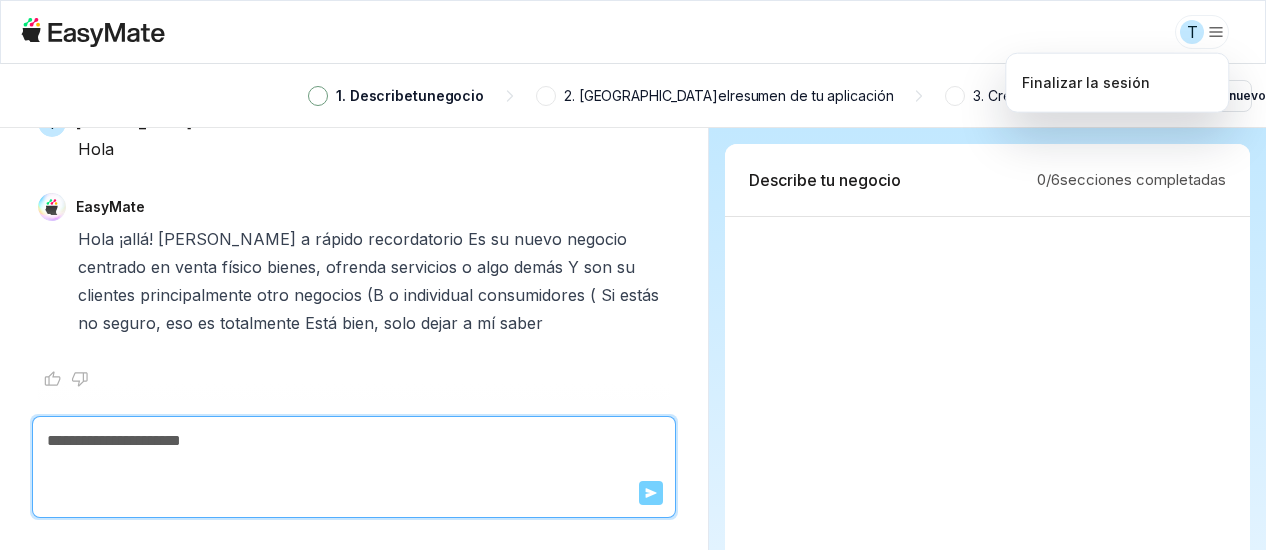 click on "T 1. Describe  tu  negocio 2. Revisa  el  resumen de tu aplicación 3. Crea  tu  aplicación Empezar de nuevo EasyMate ¡Hola! Comencemos. ¿Qué problema o necesidad empresarial te impulsa a buscar una nueva solución? T Tarquini estar a la vanguardia EasyMate Gracias   para   ¡intercambio!   A   hacer   seguro   I   entender,   cuando   tú   decir   "estar   a   la   v   (quedarse   en   el   primer plano   podría   tú   aclarar   qué   específico   negocio   desafío   o   necesidad   estás   esperante   a   DIRECCIÓN   Para   ejemplo,   son   tú   mirando   a   mejorar   eficiencia   atraer   nuevo   clientes   línea de corriente   operaciones,   o   algo   ¿demás?
Aquí   son   alguno   común   razones   negocios   desear   a   permanecer   adelante-   seleccionar   cualquier   eso   aplicar,   o   elegir   "Otro   si   su   razón   no es   listado. Mejorar la eficiencia Atraer nuevos clientes Optimizar las operaciones Lanzar nuevos productos/servicios Mejorar la experiencia del cliente" at bounding box center [633, 275] 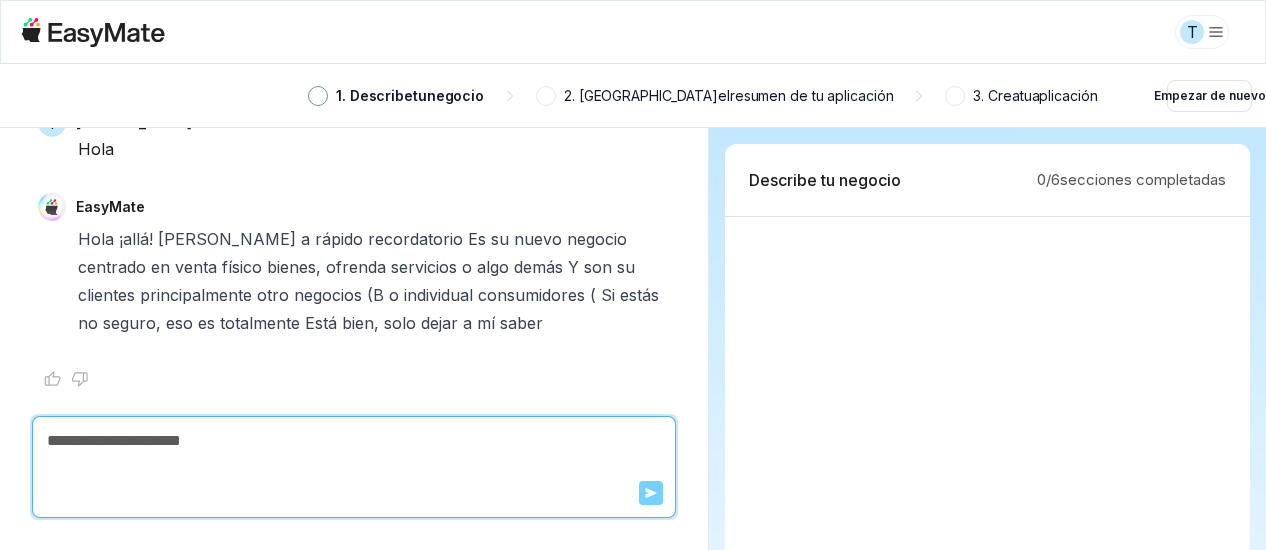 click 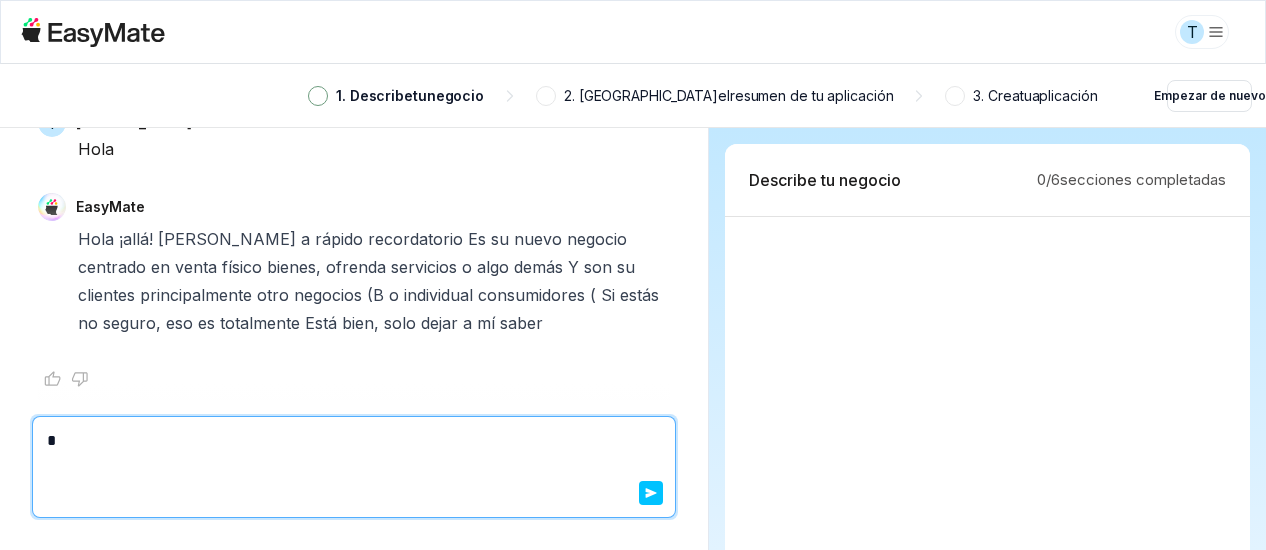 type on "*" 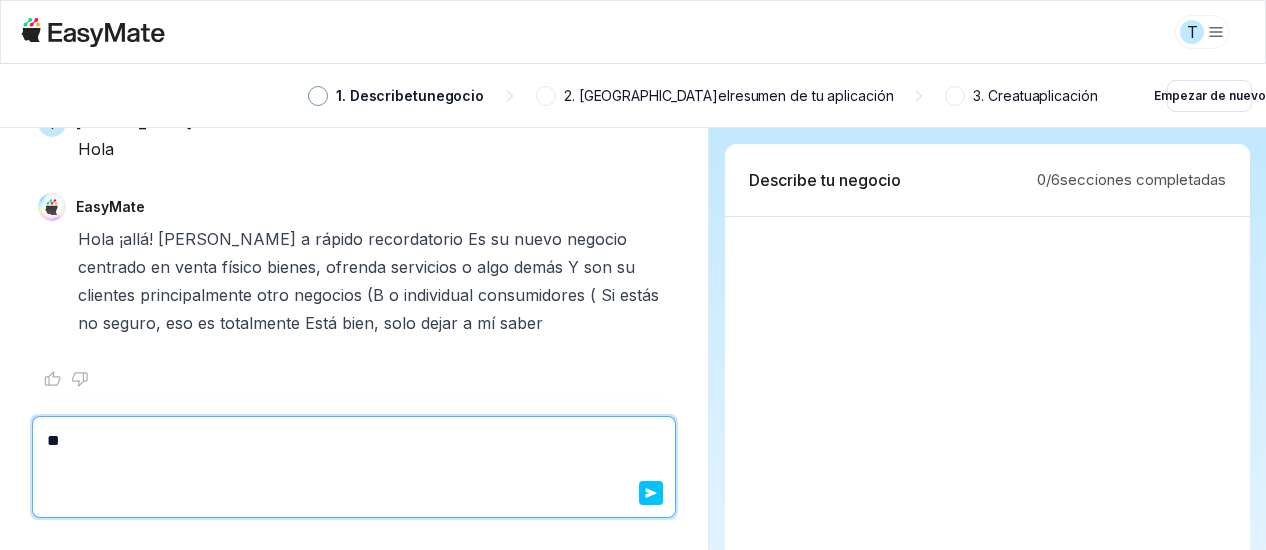 type on "*" 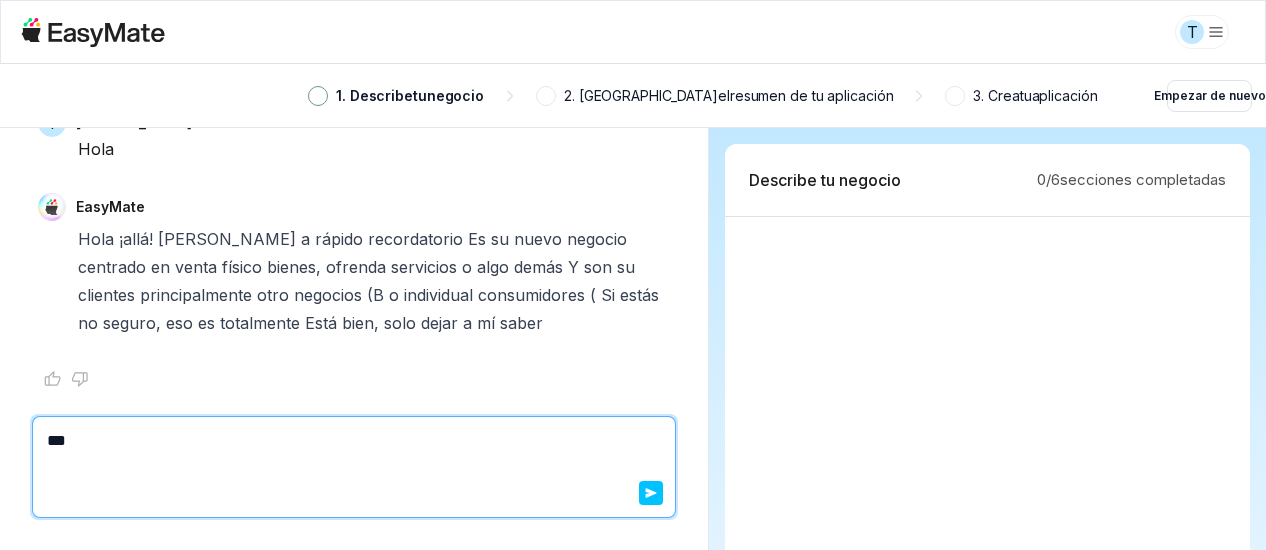 type on "*" 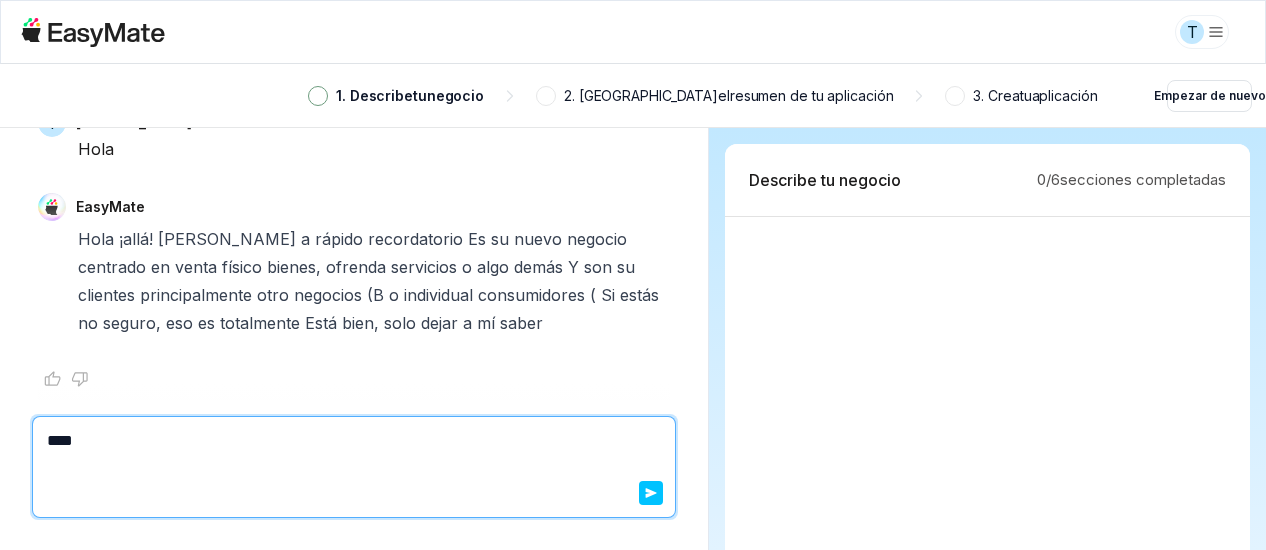 type on "*" 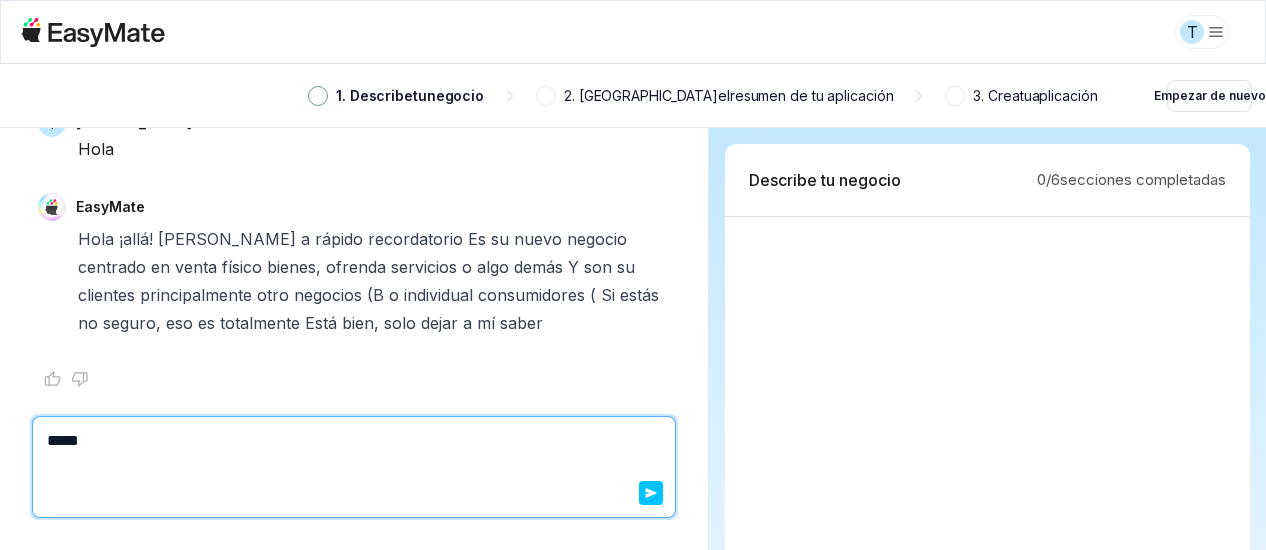 type on "*" 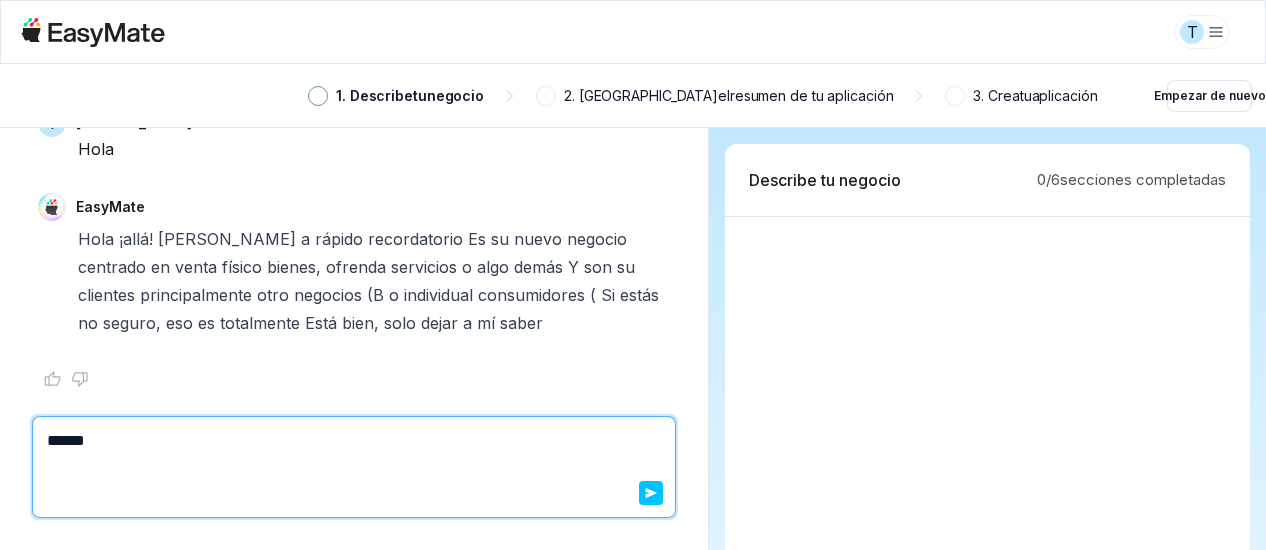 type on "******" 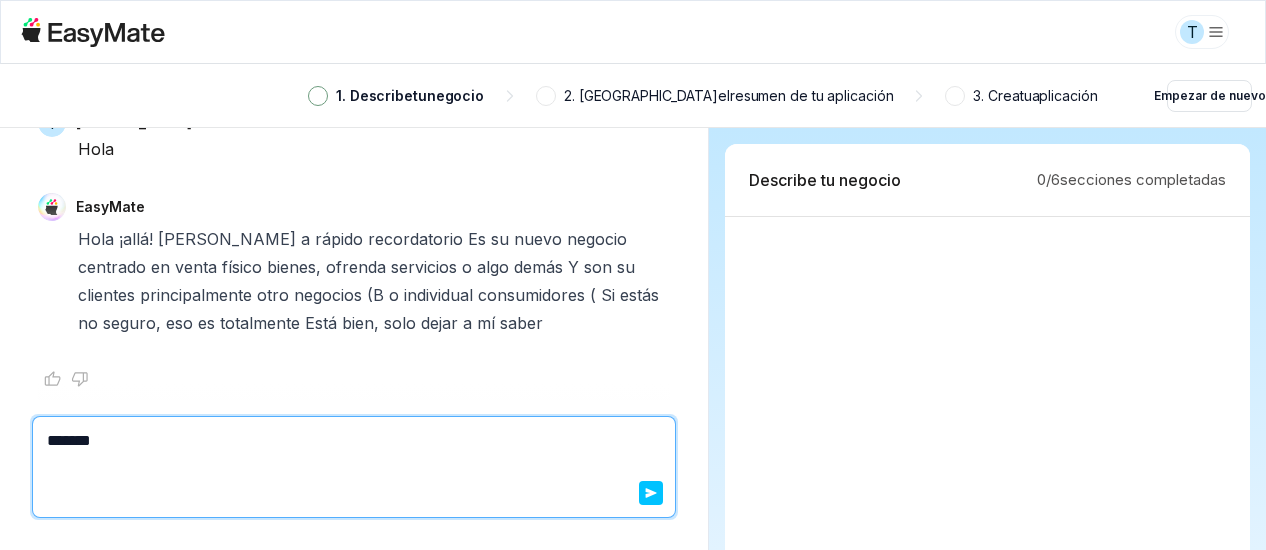 type on "*" 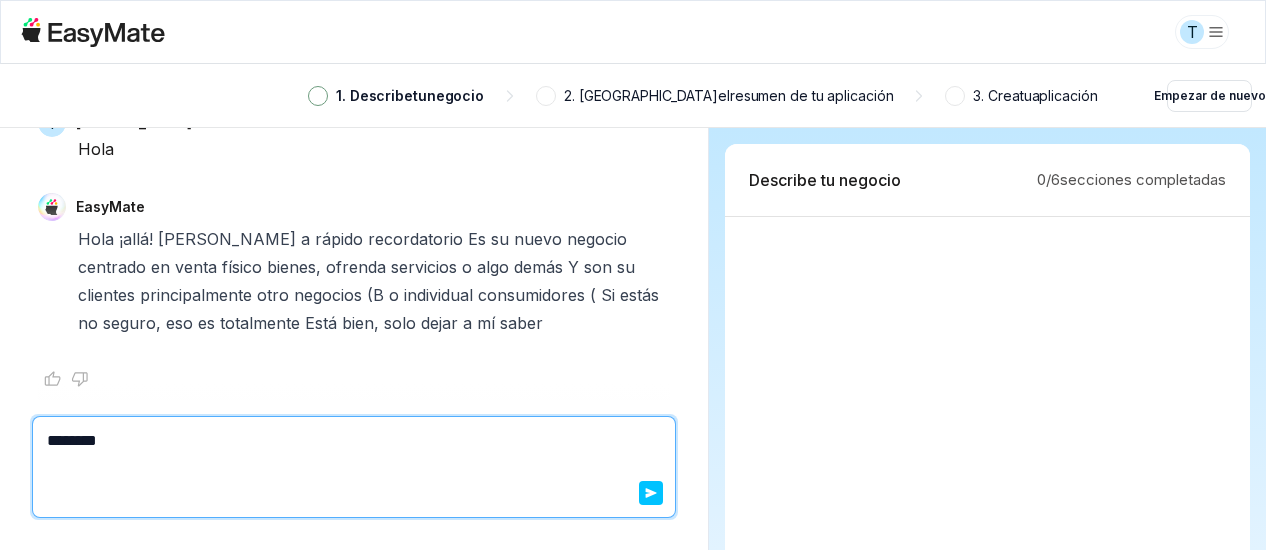 type on "*" 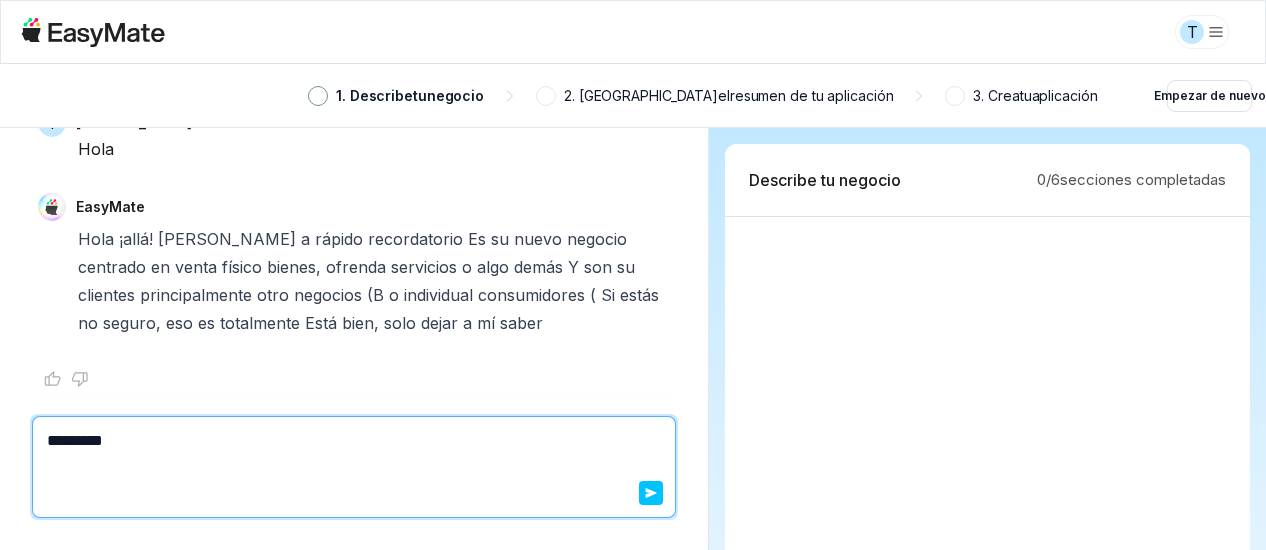 type on "*" 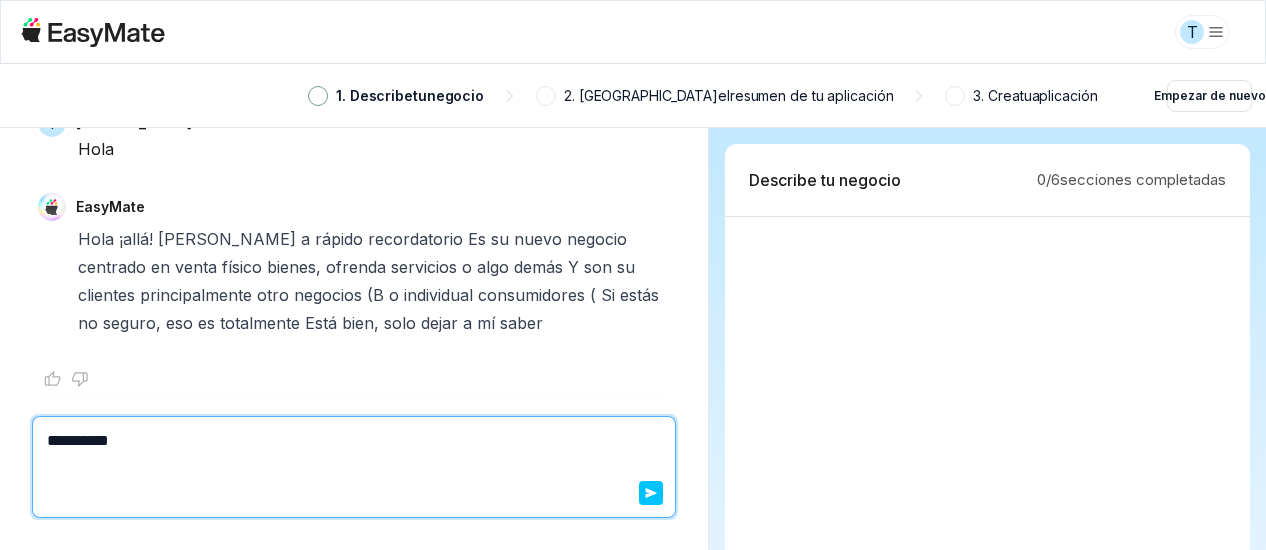 type on "*" 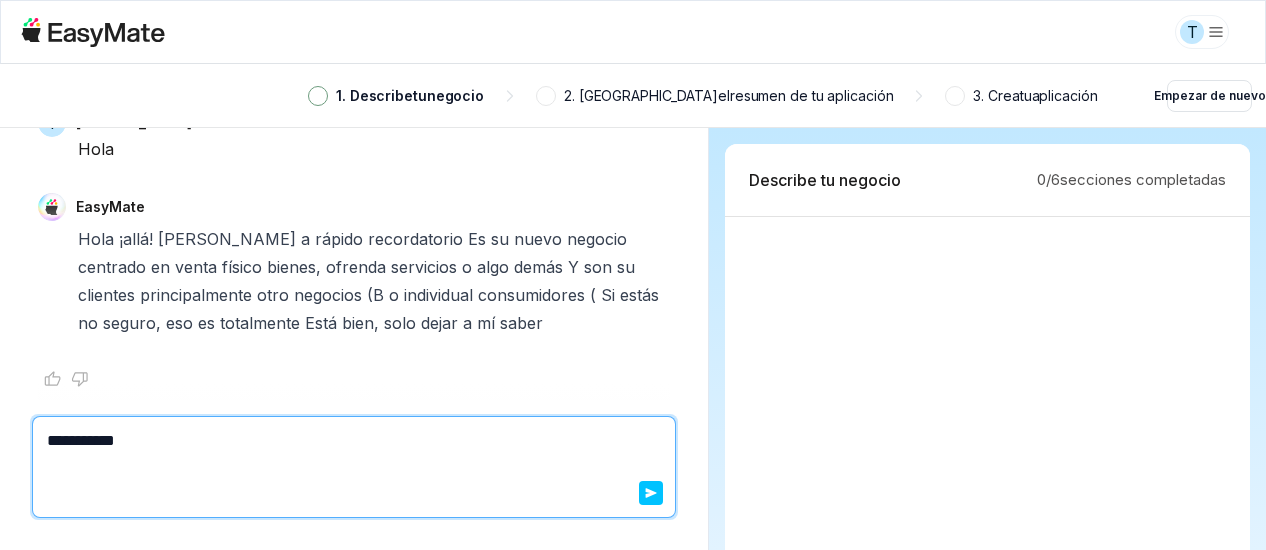 type on "*" 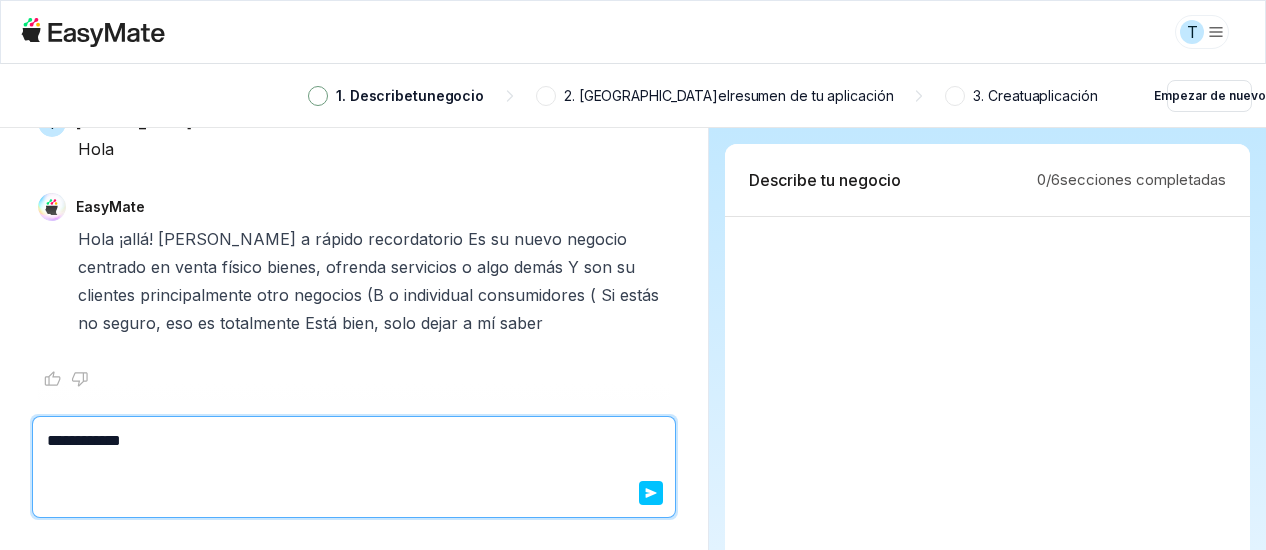 type on "*" 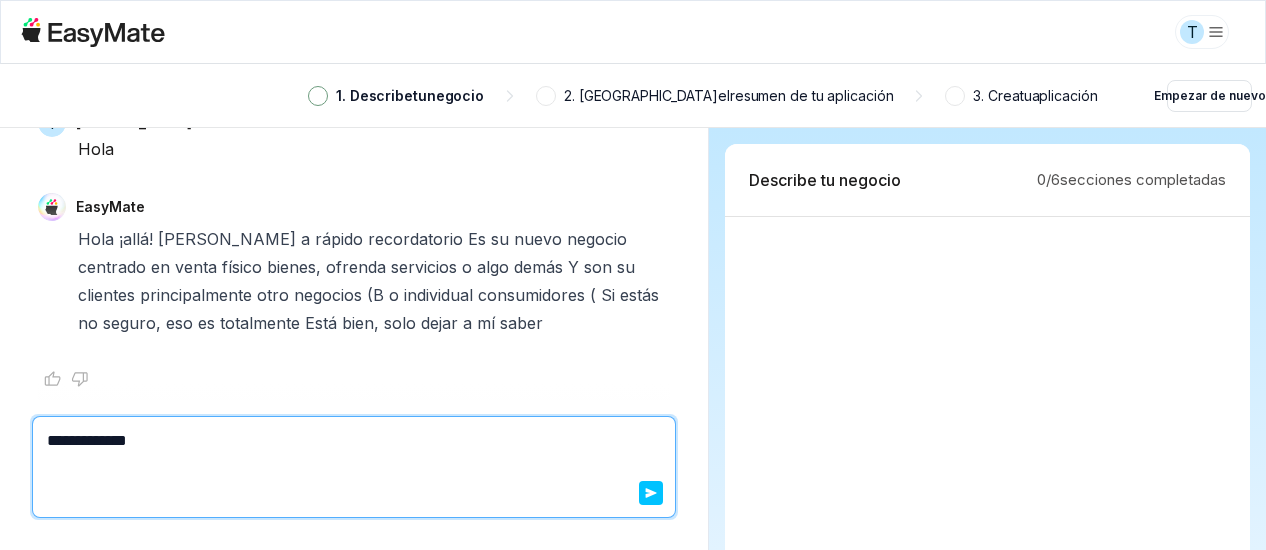 type on "*" 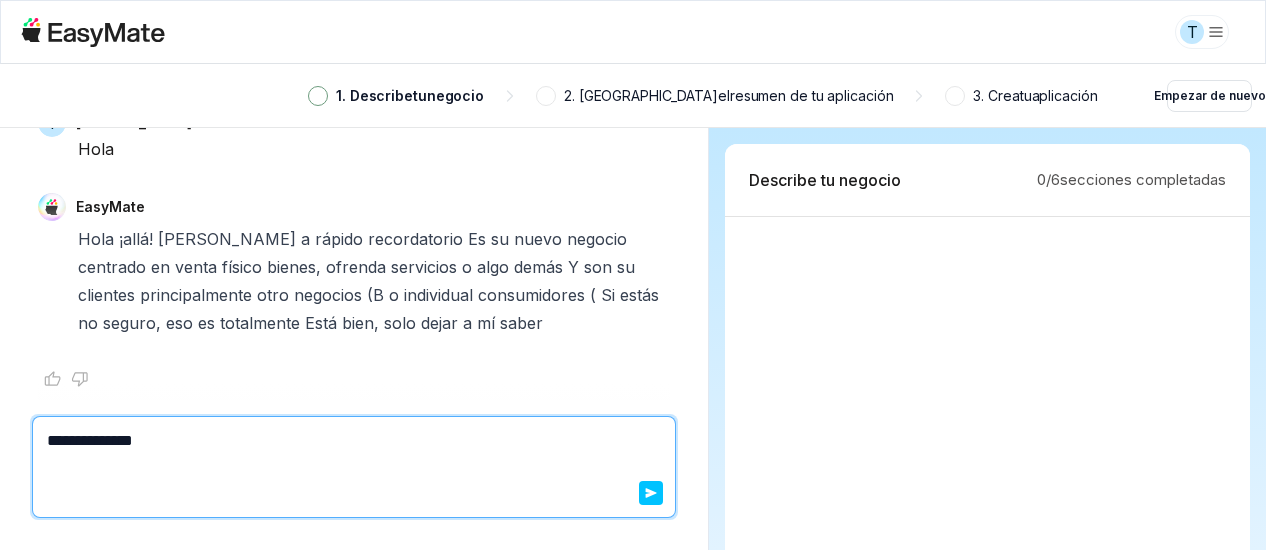 type on "**********" 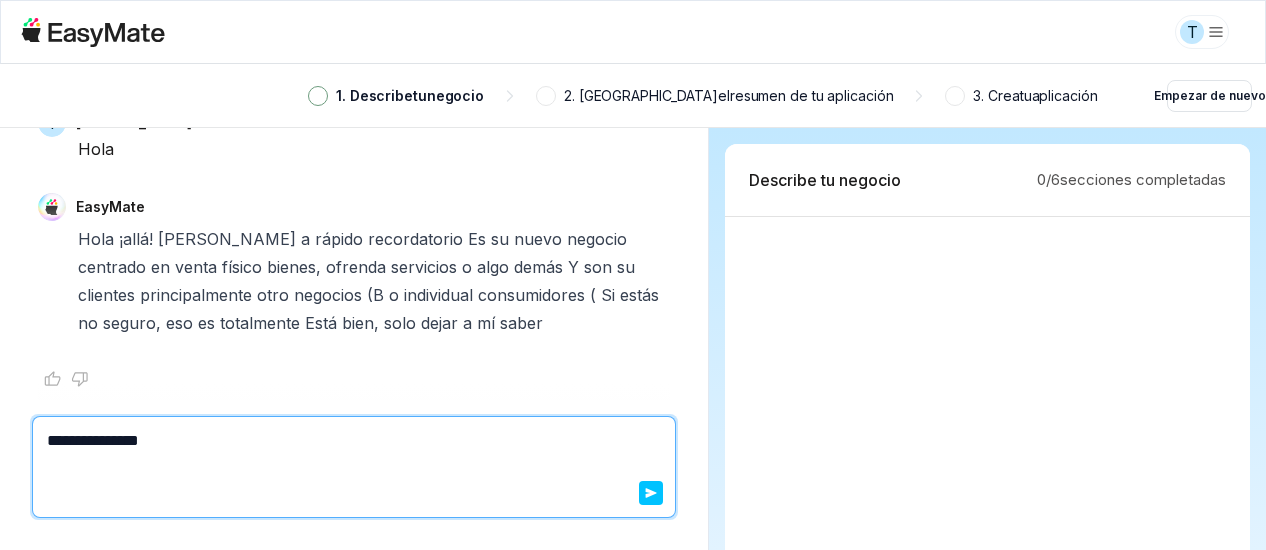 type on "*" 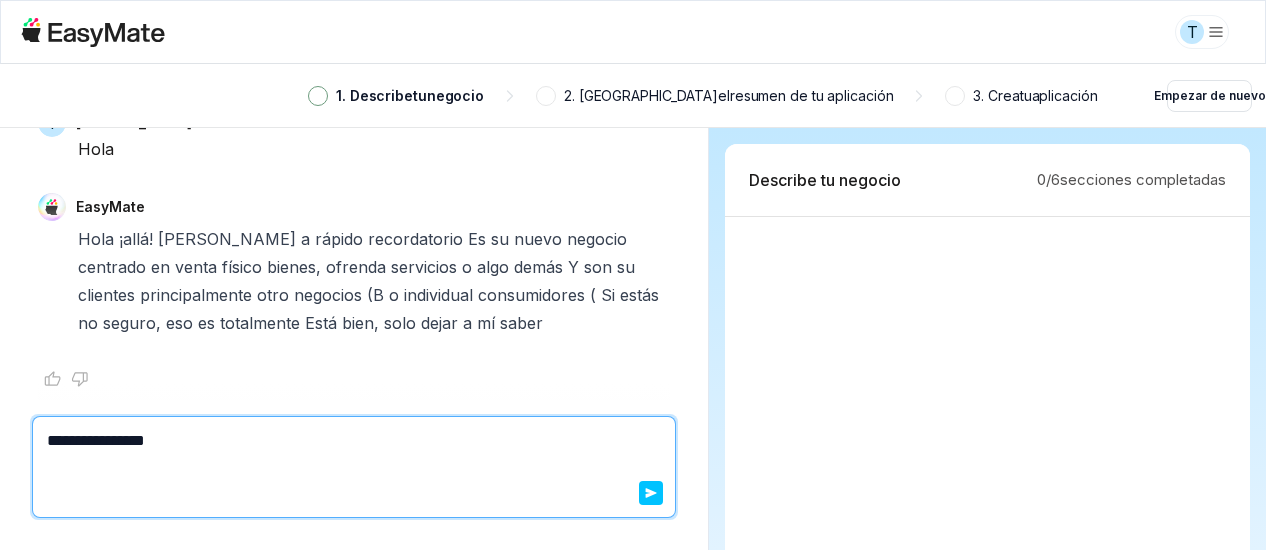 type on "*" 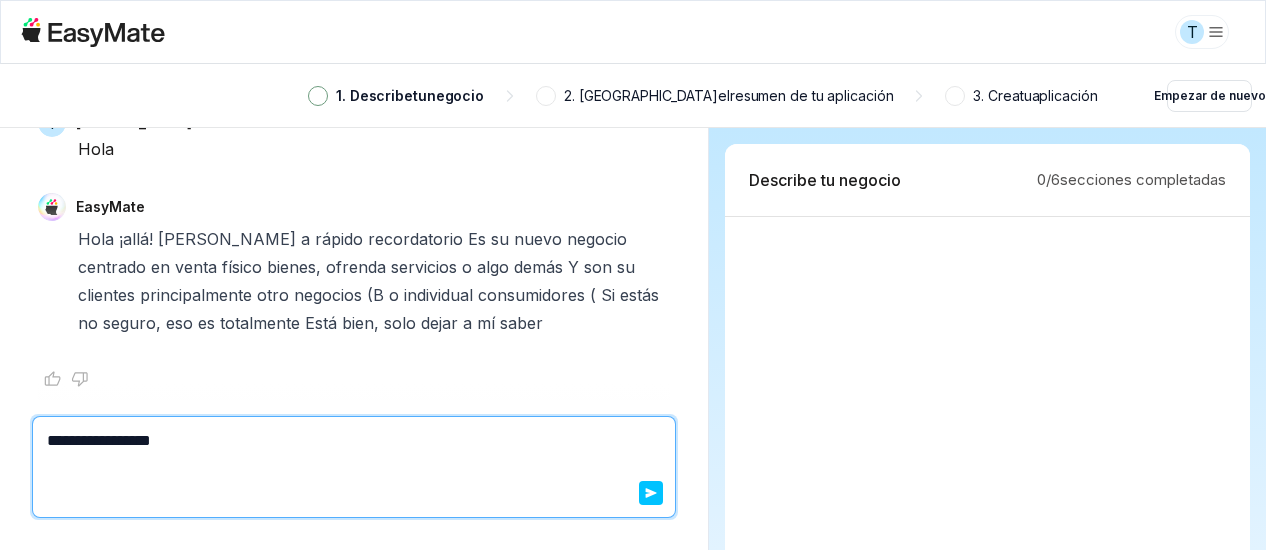type on "*" 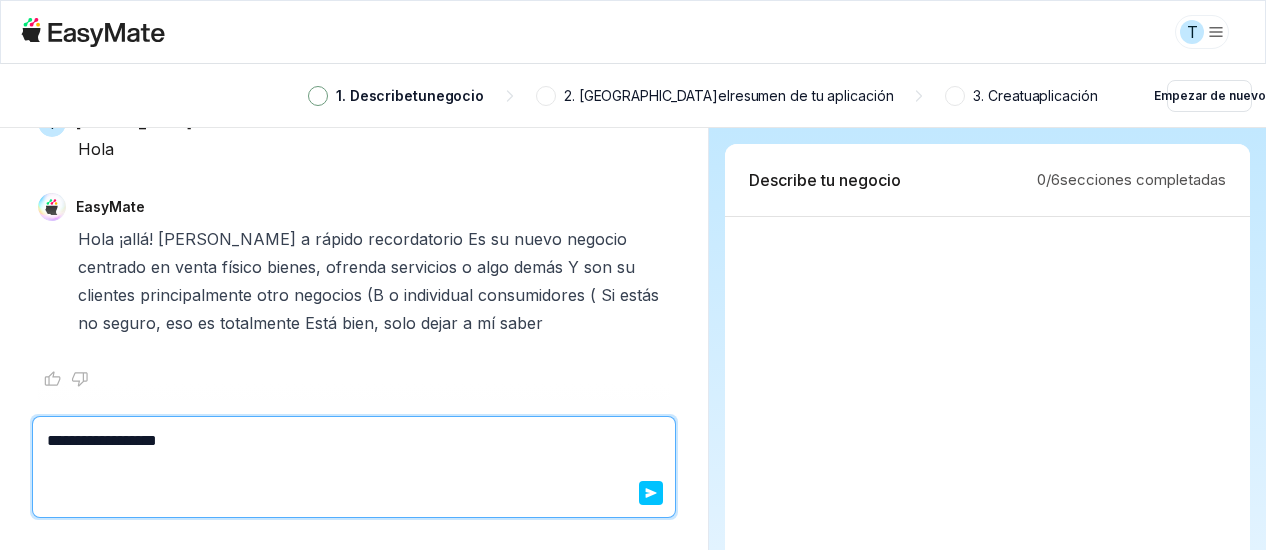 type on "*" 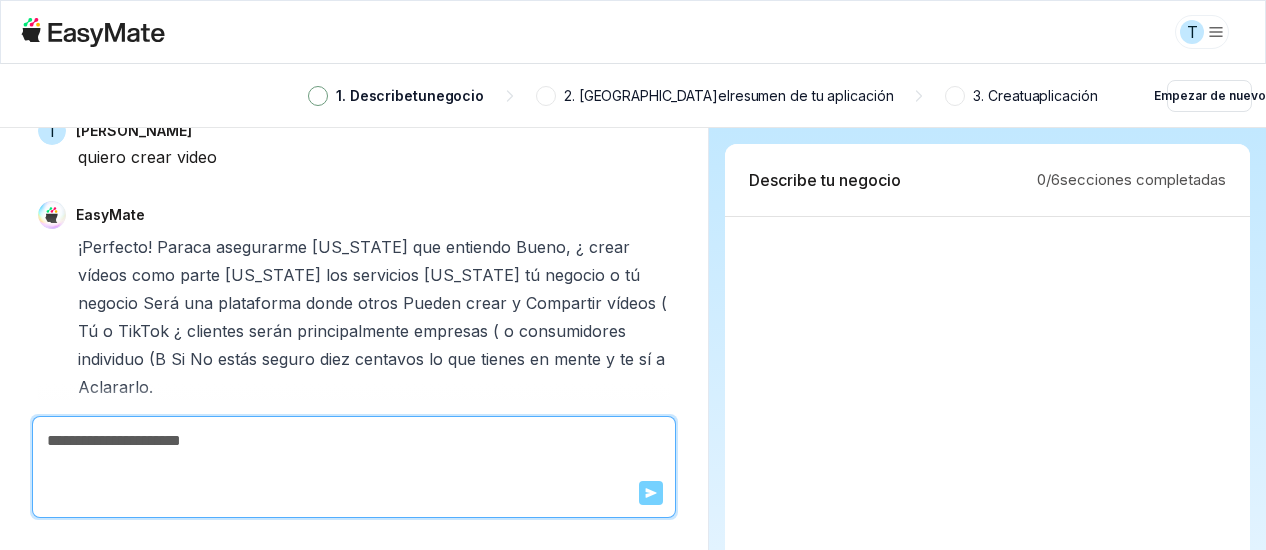 scroll, scrollTop: 2549, scrollLeft: 0, axis: vertical 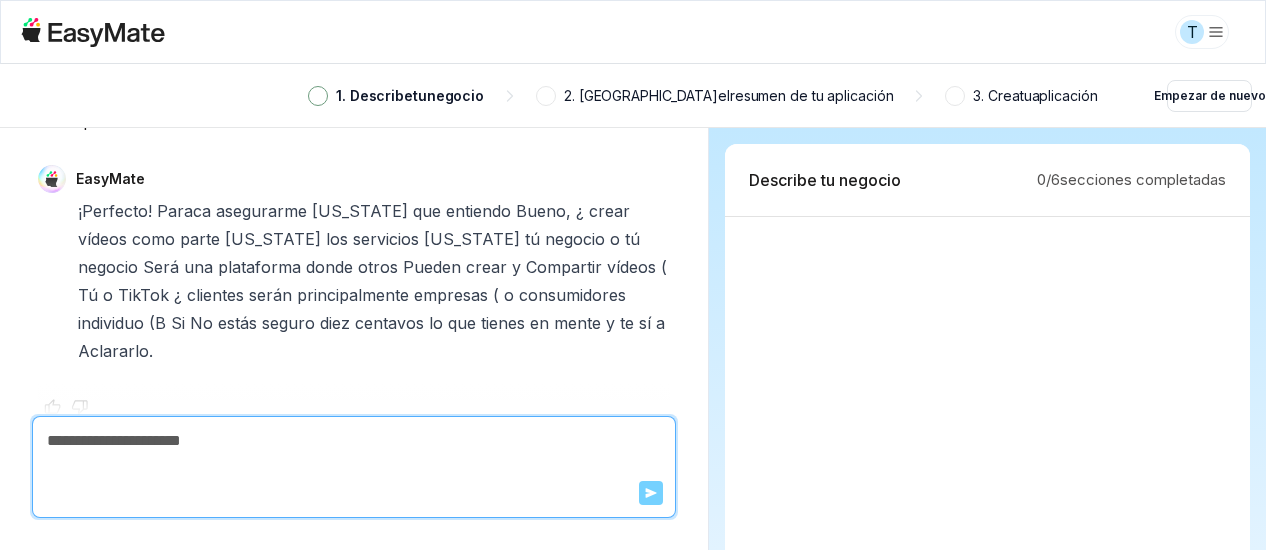 click 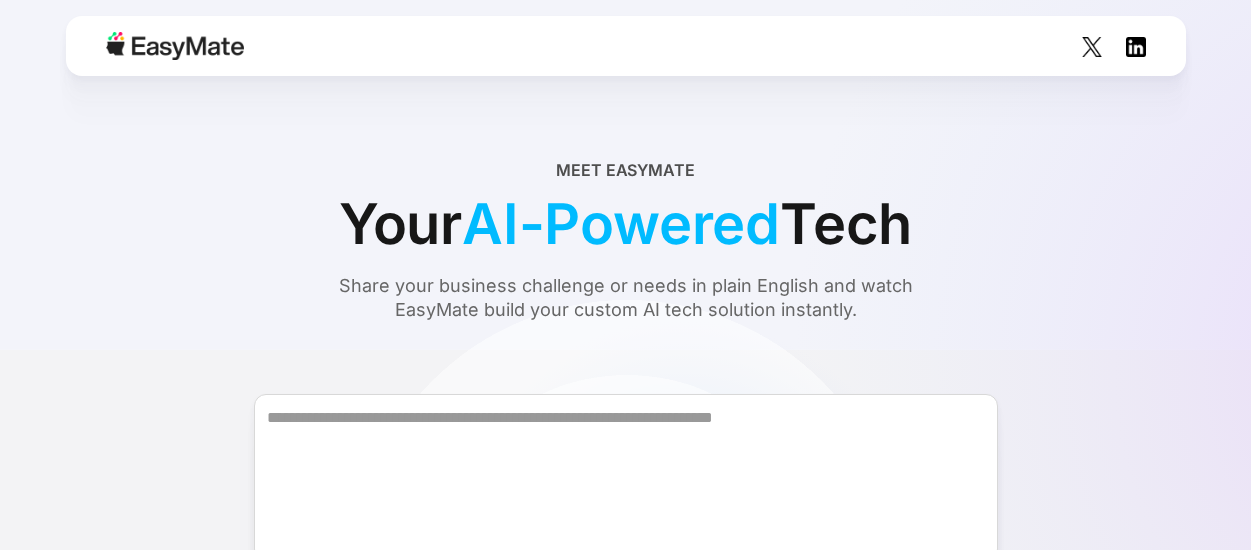 scroll, scrollTop: 0, scrollLeft: 0, axis: both 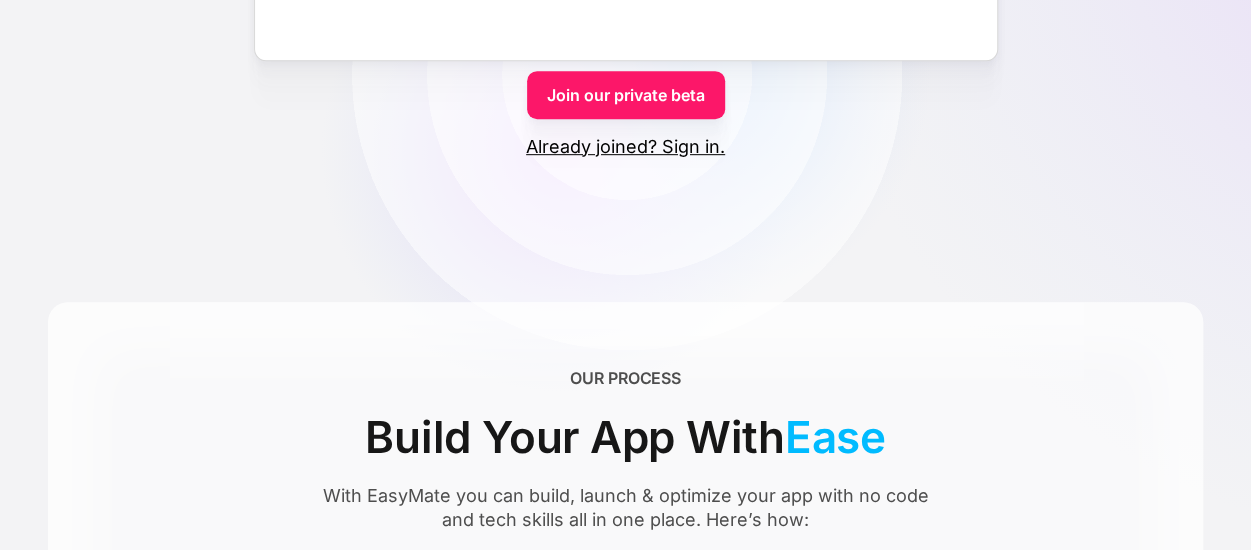 click on "Join our private beta" at bounding box center (626, 95) 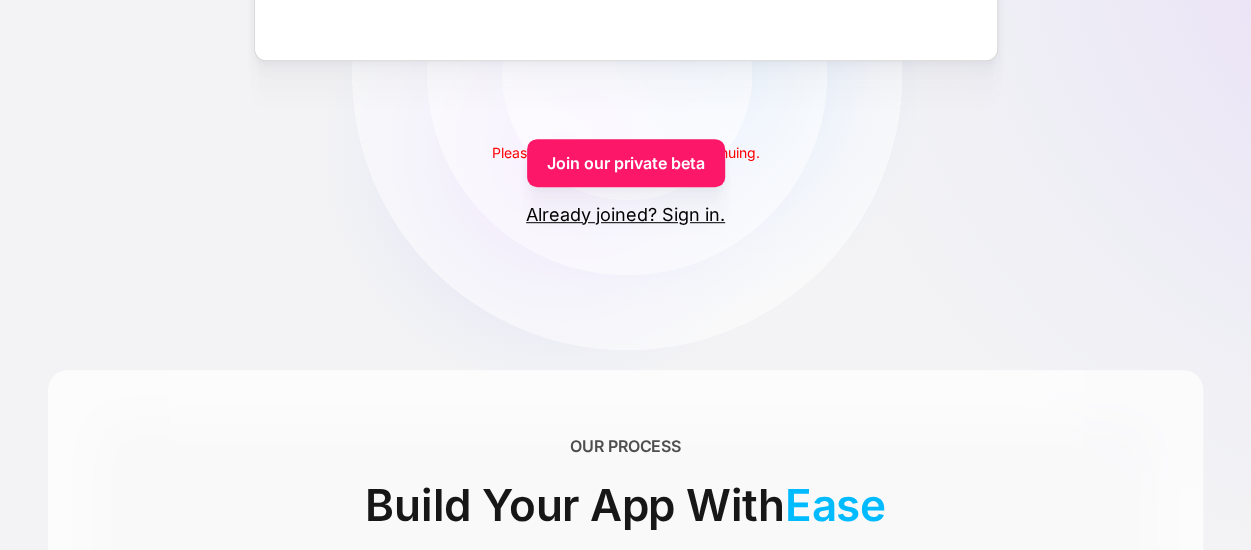 click on "Join our private beta" at bounding box center (626, 163) 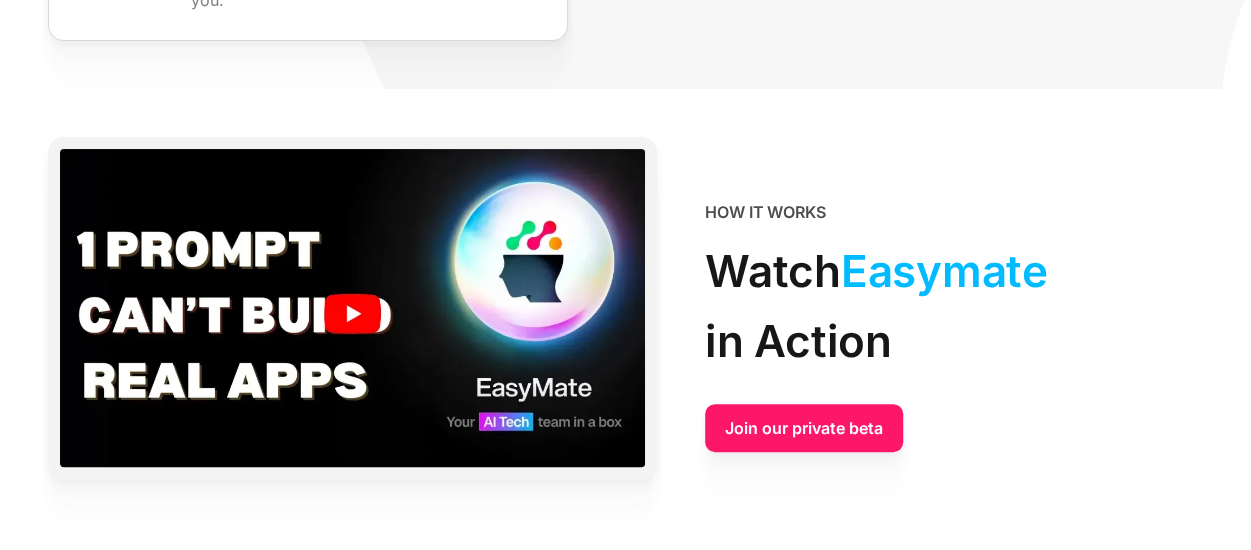 scroll, scrollTop: 3900, scrollLeft: 0, axis: vertical 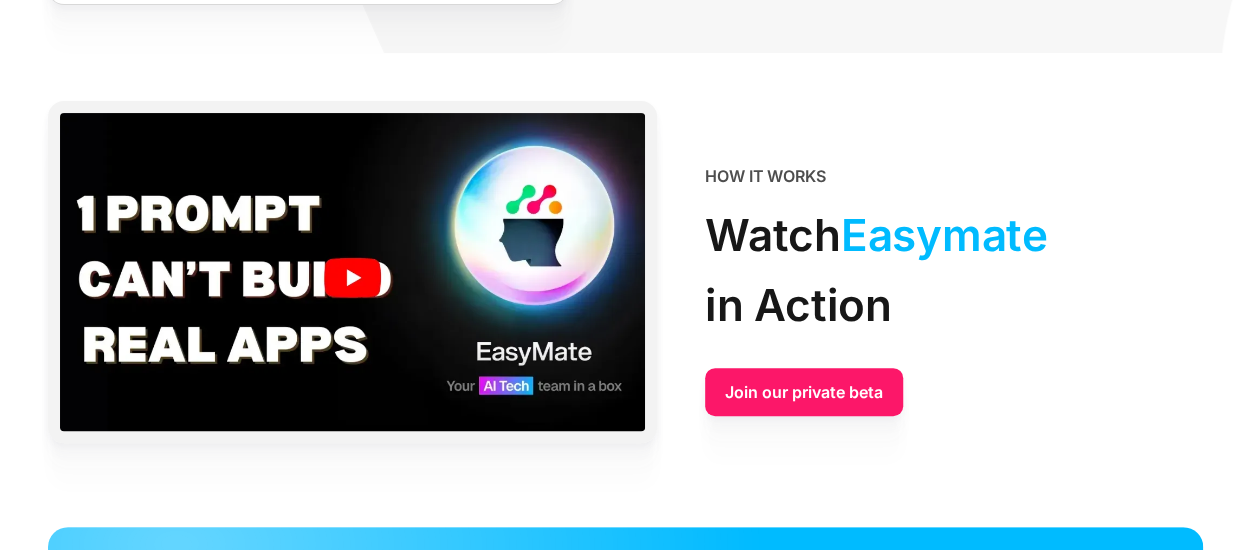 click on "Join our private beta" at bounding box center [804, 392] 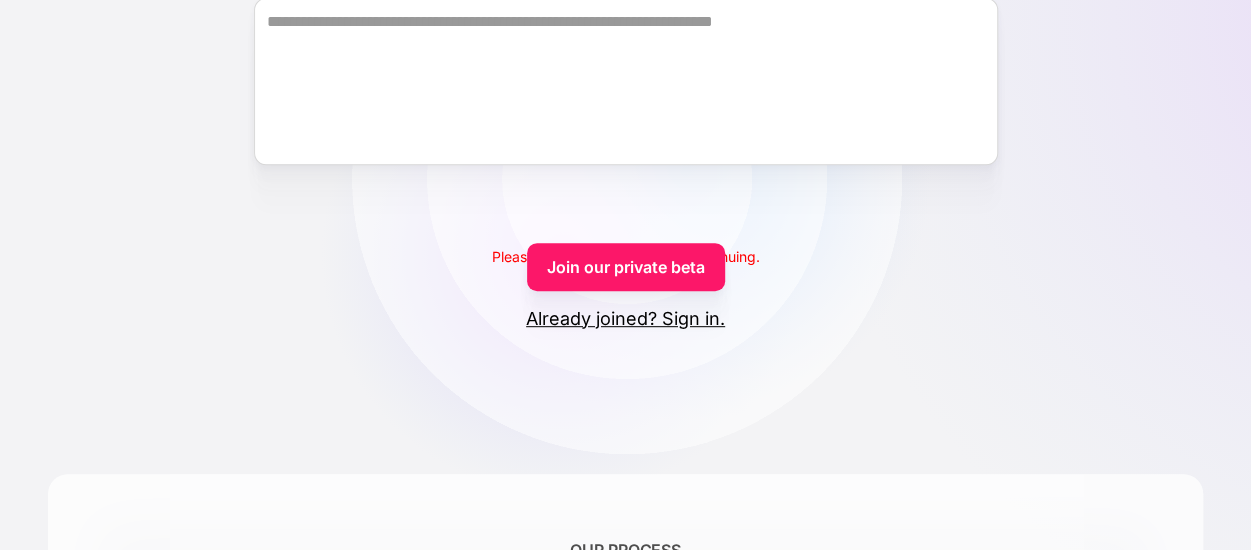 scroll, scrollTop: 394, scrollLeft: 0, axis: vertical 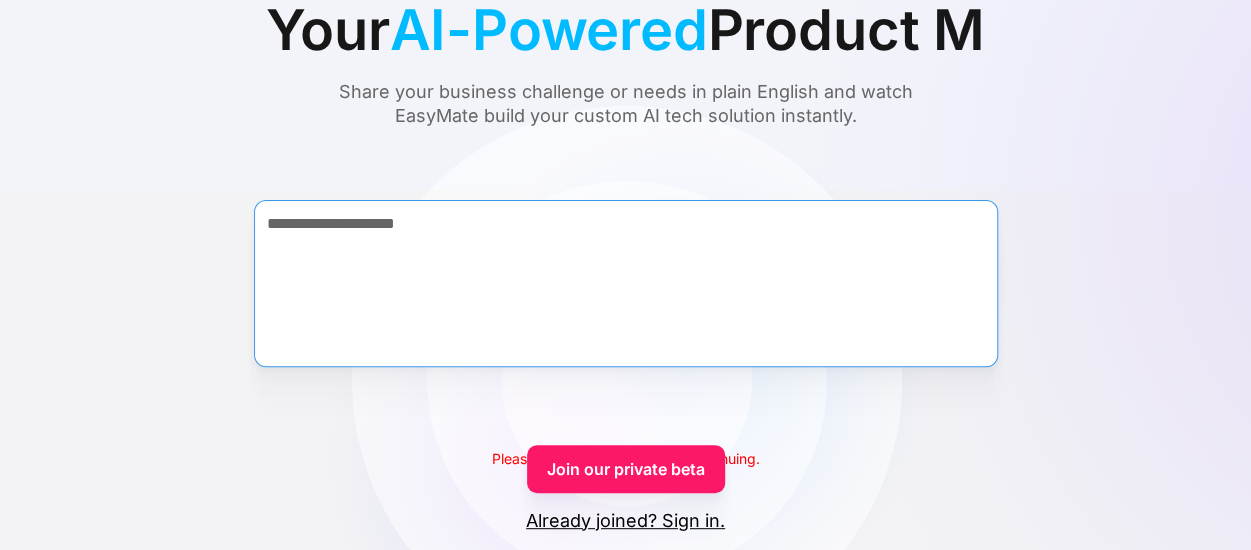 type on "**********" 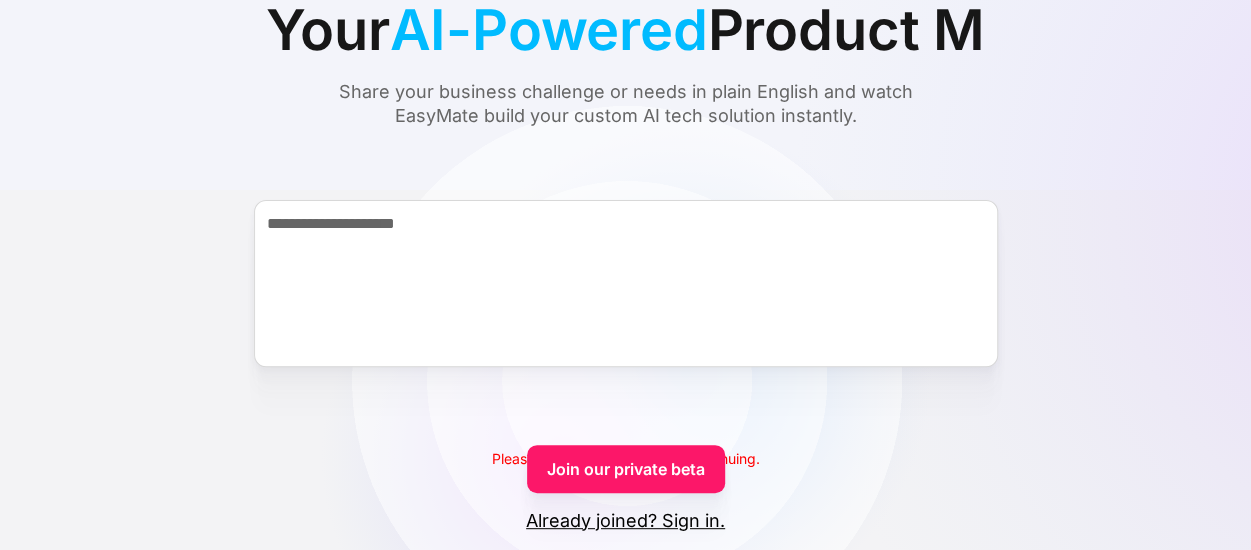 click on "Join our private beta" at bounding box center [626, 469] 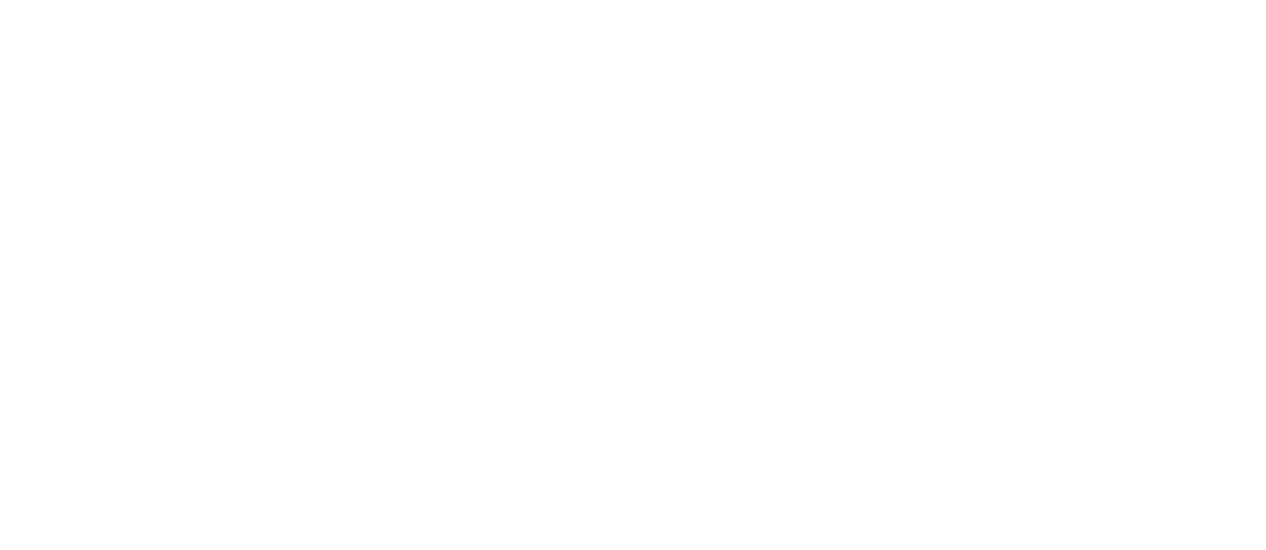 scroll, scrollTop: 0, scrollLeft: 0, axis: both 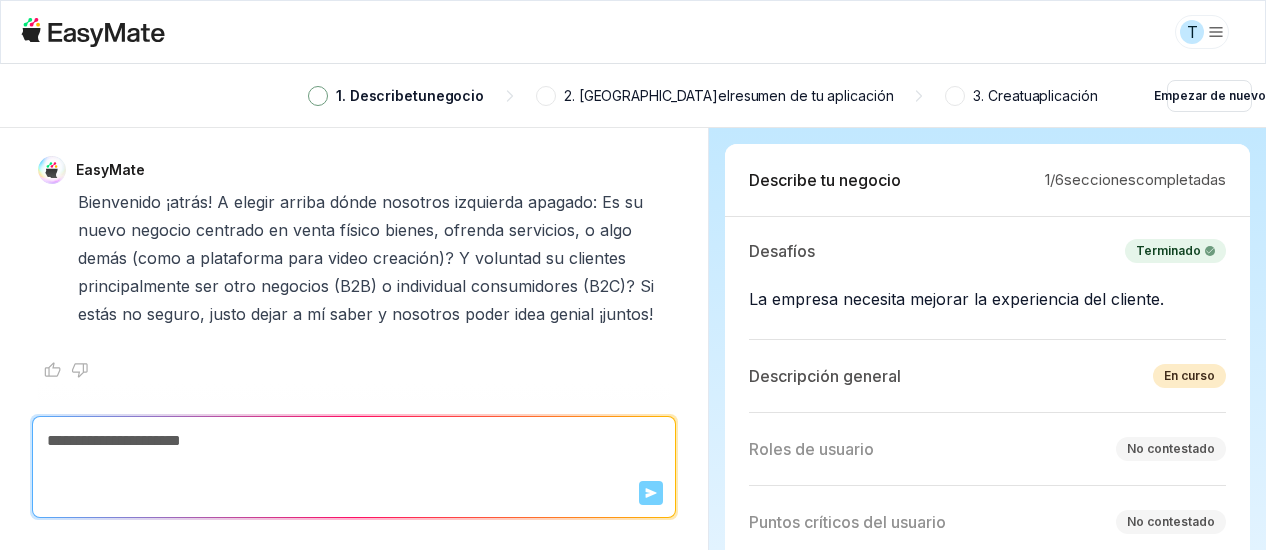 click on "Enviar" at bounding box center (354, 467) 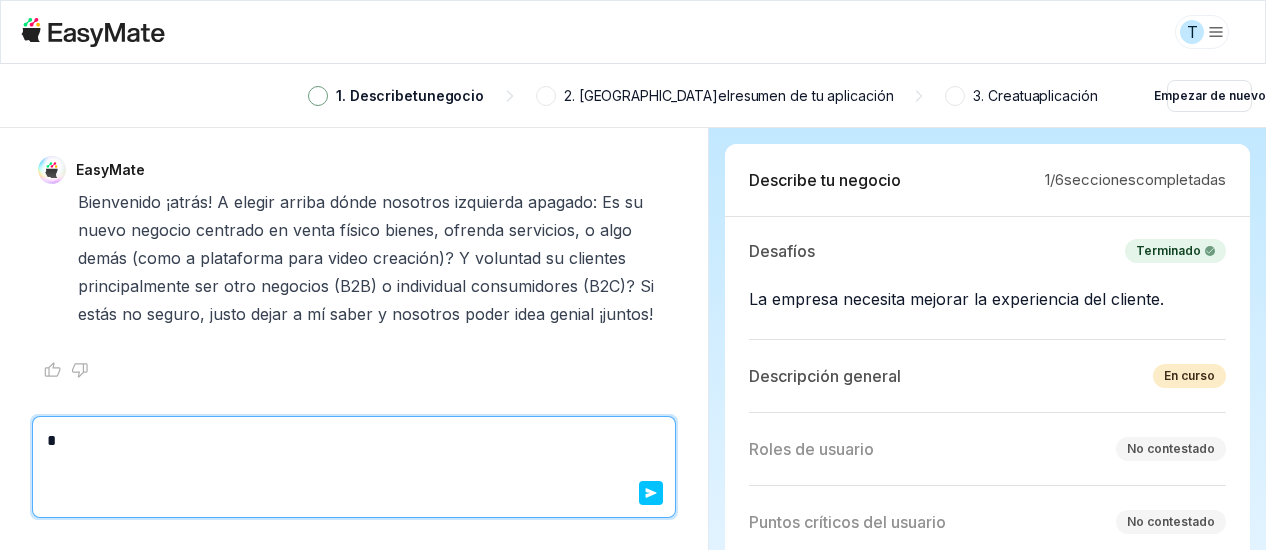 type on "*" 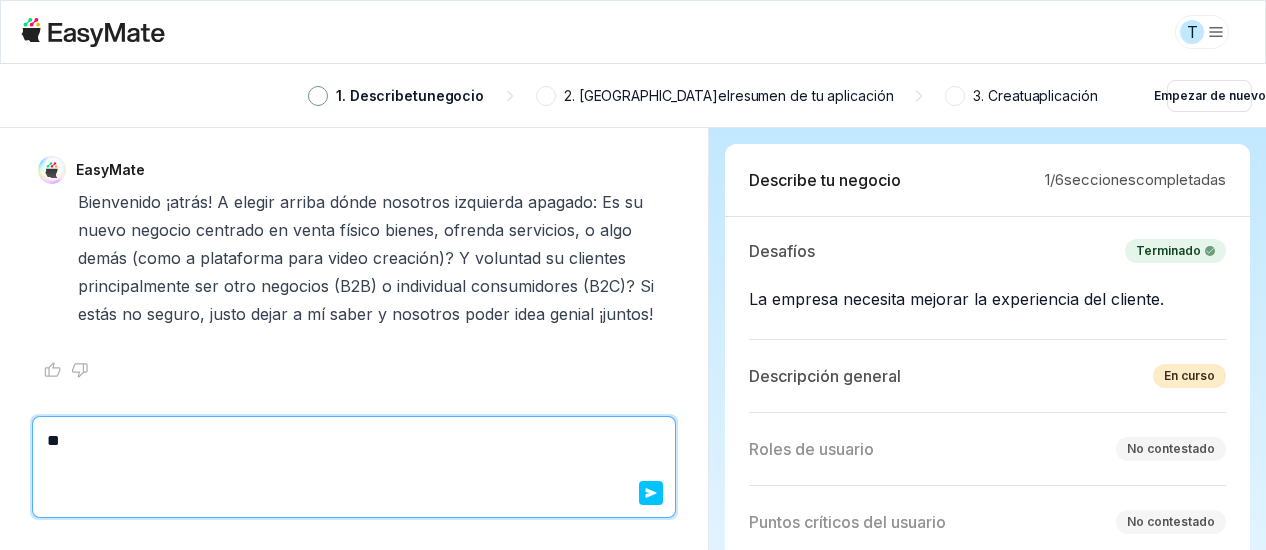 type on "*" 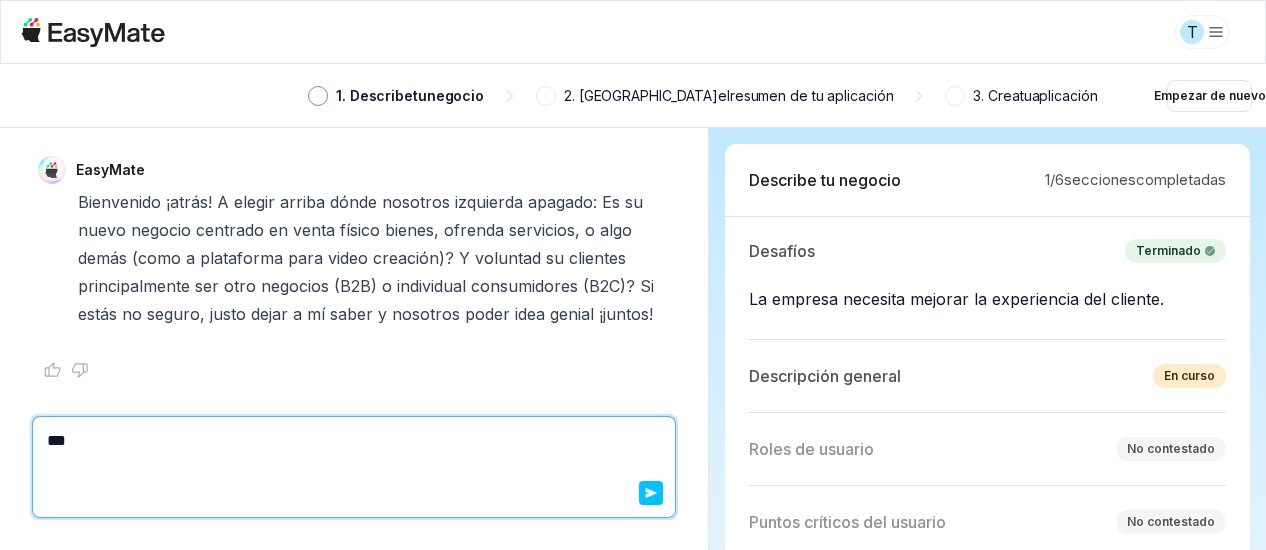 type 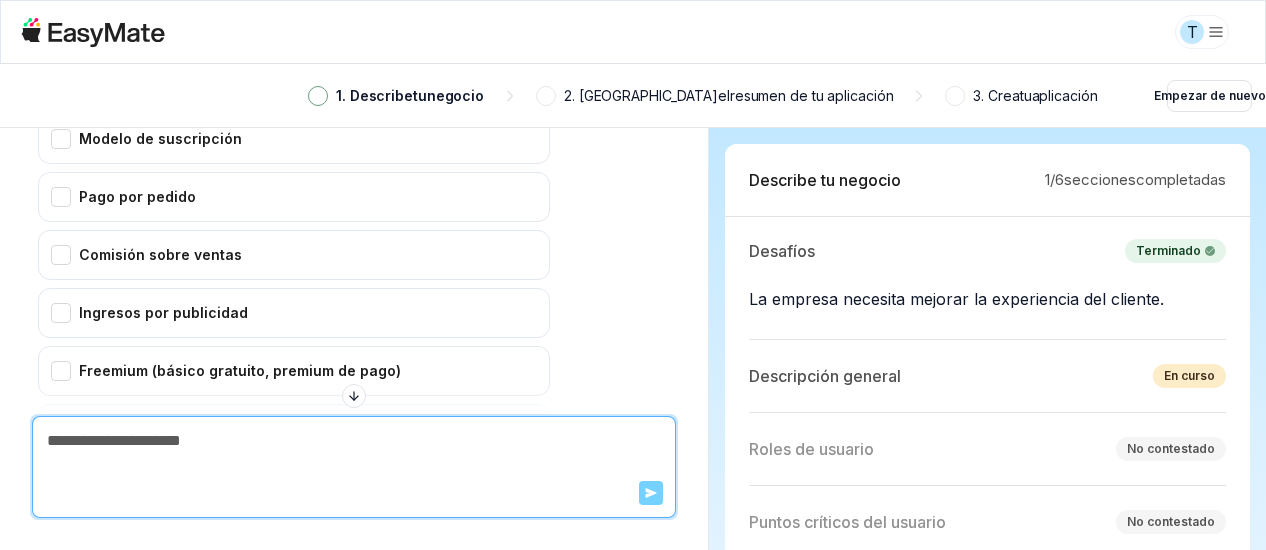 scroll, scrollTop: 764, scrollLeft: 0, axis: vertical 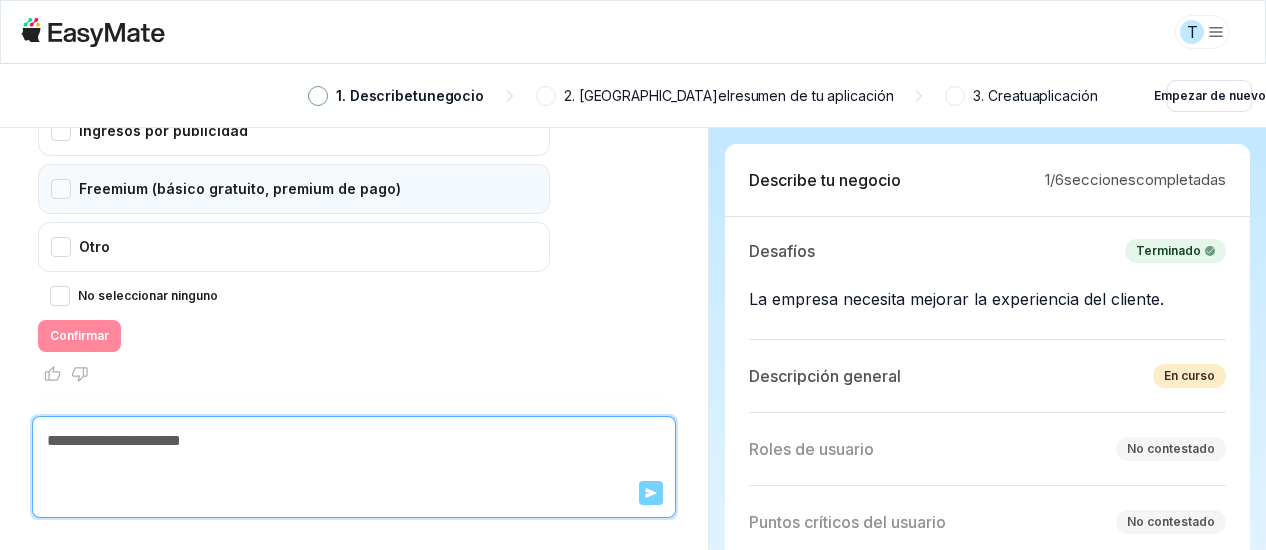 click on "Freemium (básico gratuito, premium de pago)" at bounding box center (294, 189) 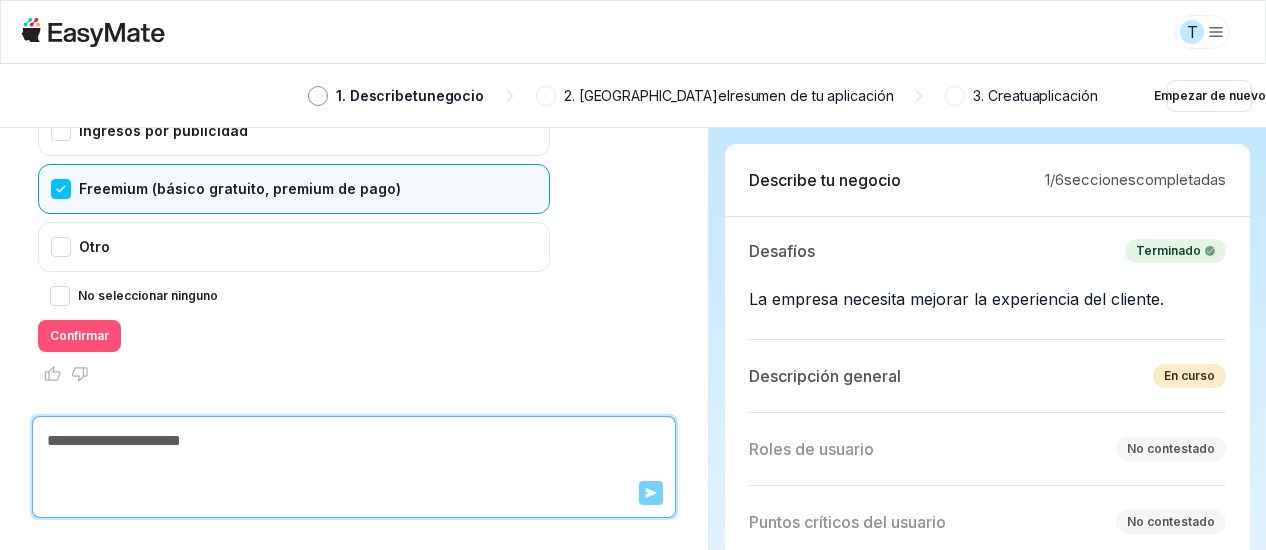 click on "Confirmar" at bounding box center [79, 336] 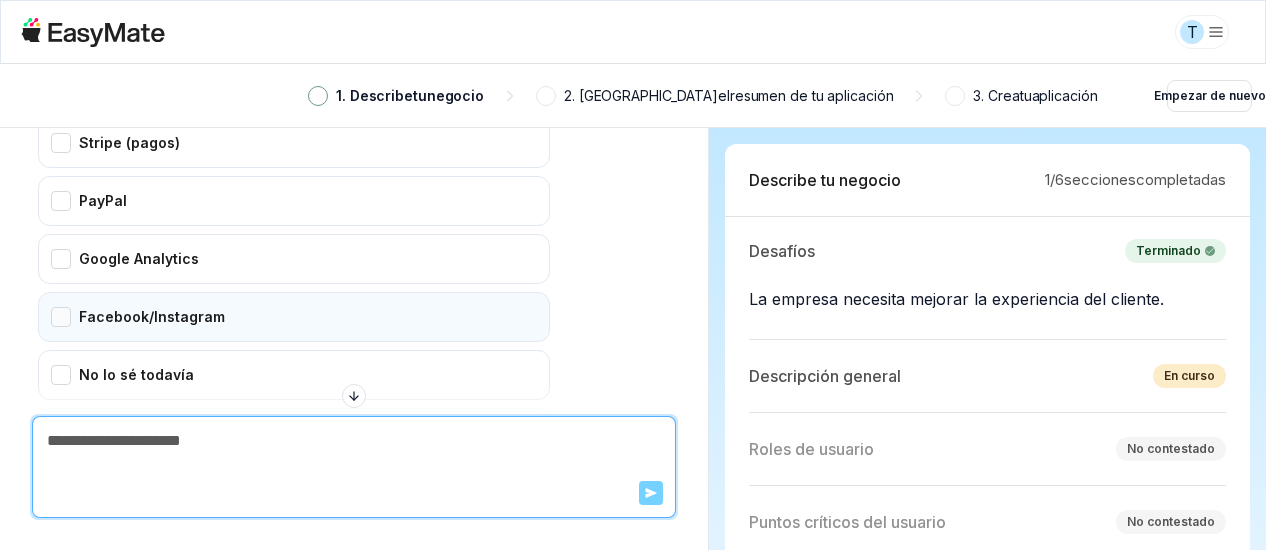 scroll, scrollTop: 1348, scrollLeft: 0, axis: vertical 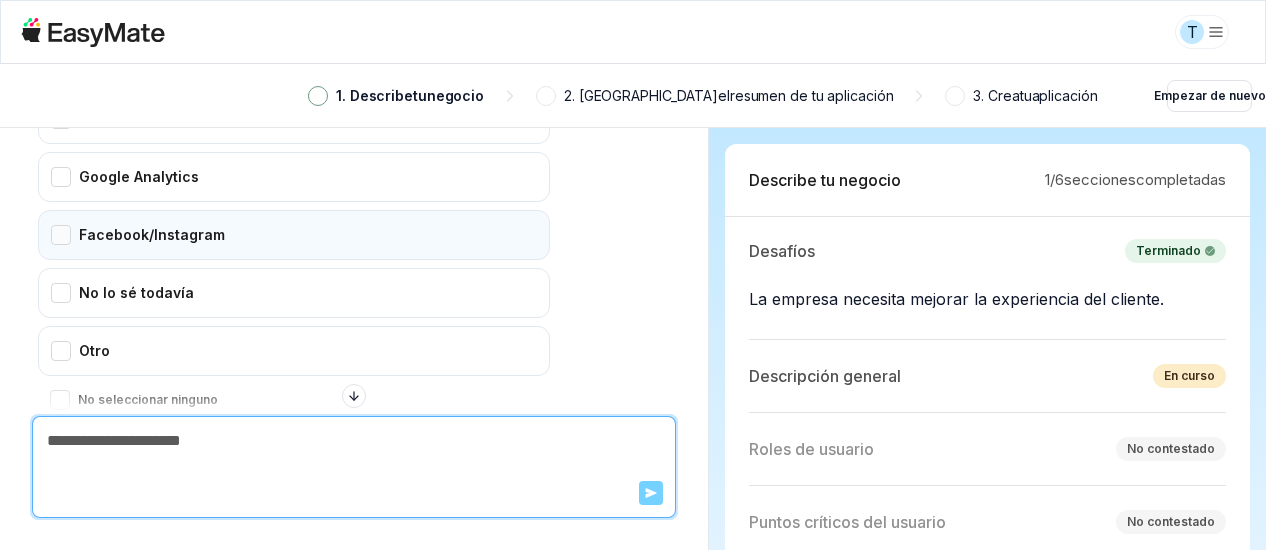 click on "Facebook/Instagram" at bounding box center [294, 235] 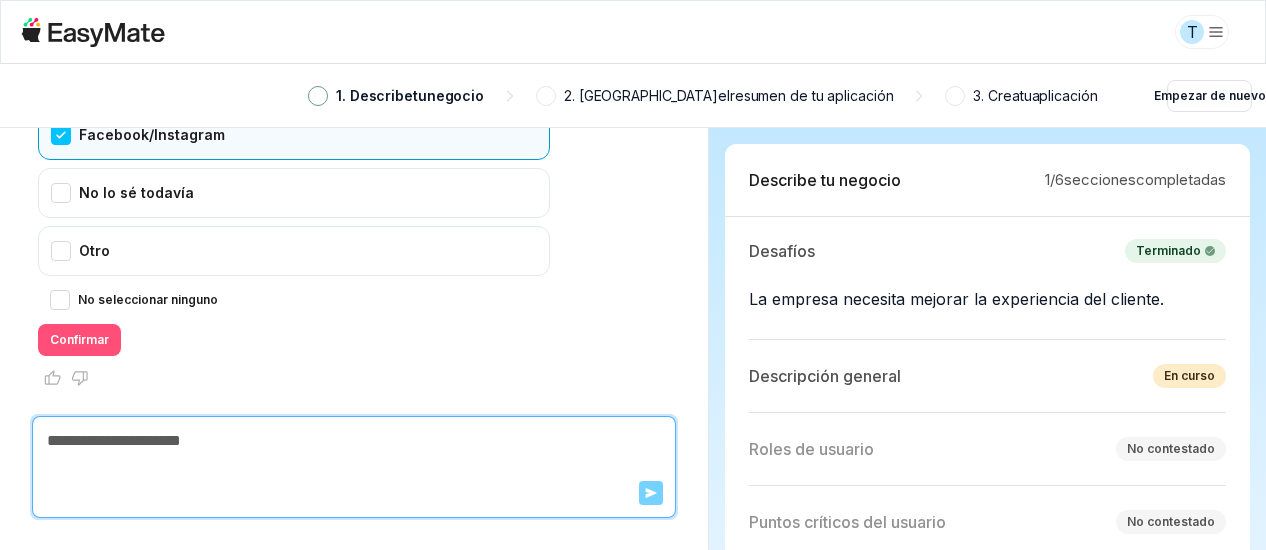click on "Confirmar" at bounding box center [79, 339] 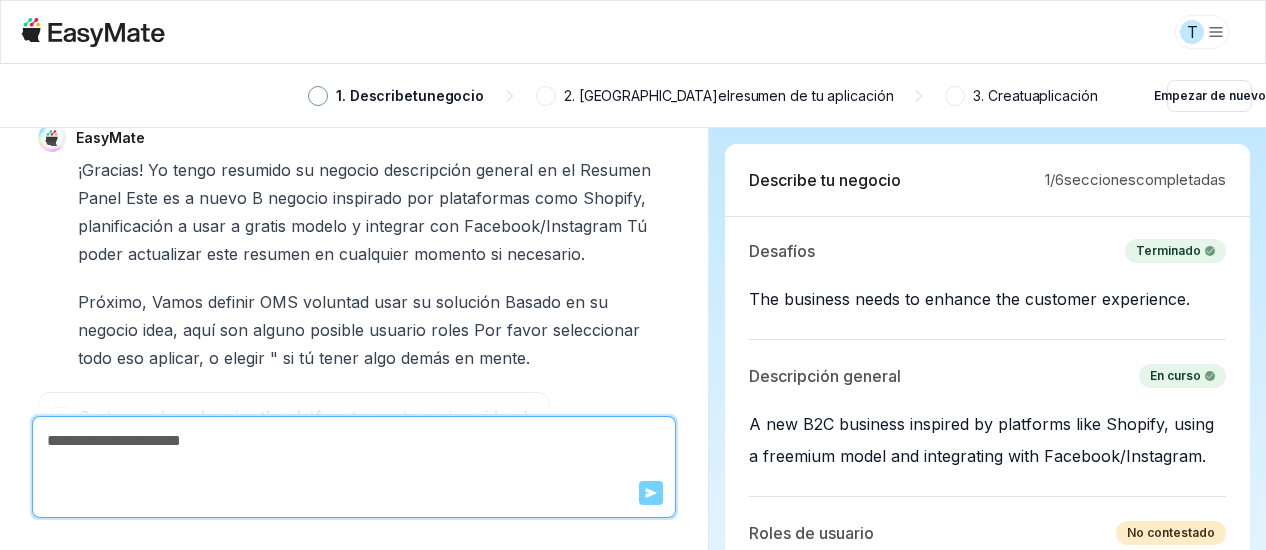 scroll, scrollTop: 2094, scrollLeft: 0, axis: vertical 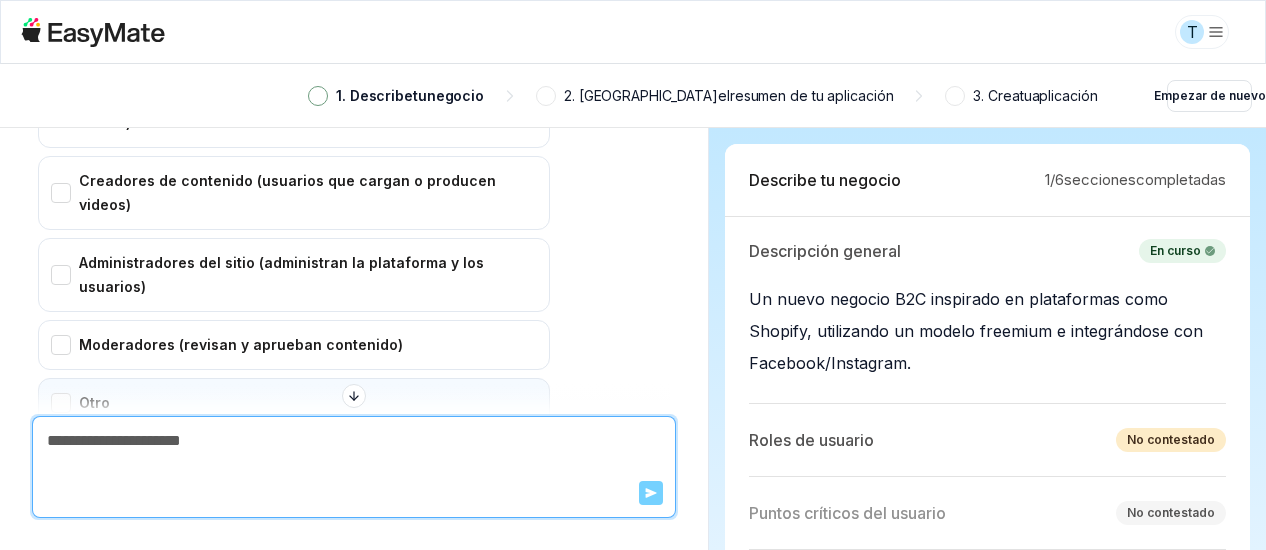 click on "Otro" at bounding box center [294, 403] 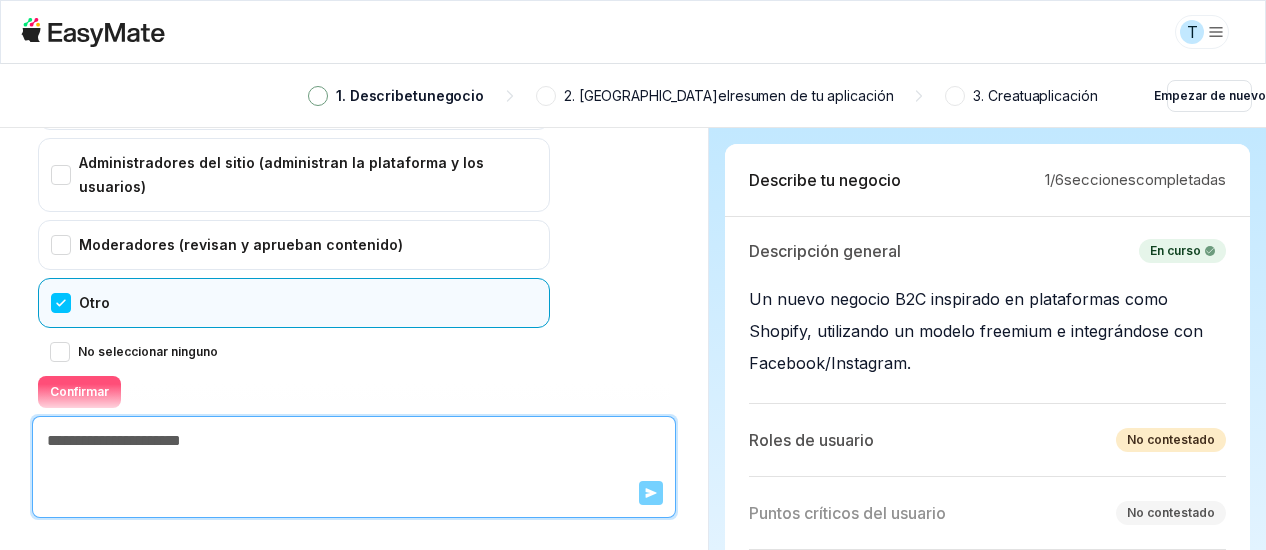click on "Confirmar" at bounding box center (79, 392) 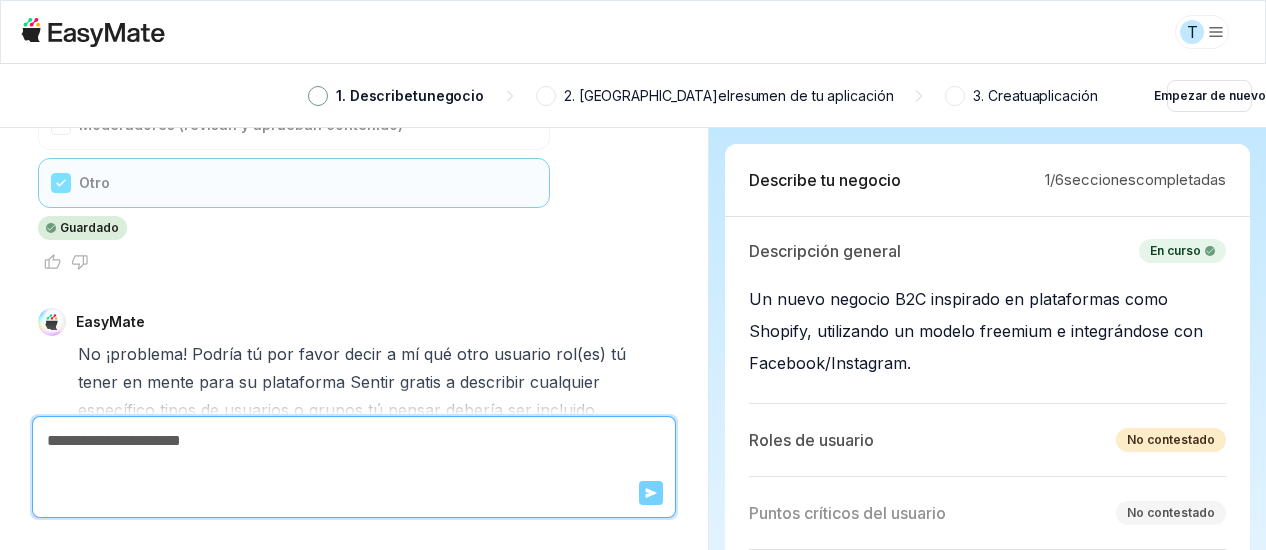 scroll, scrollTop: 2274, scrollLeft: 0, axis: vertical 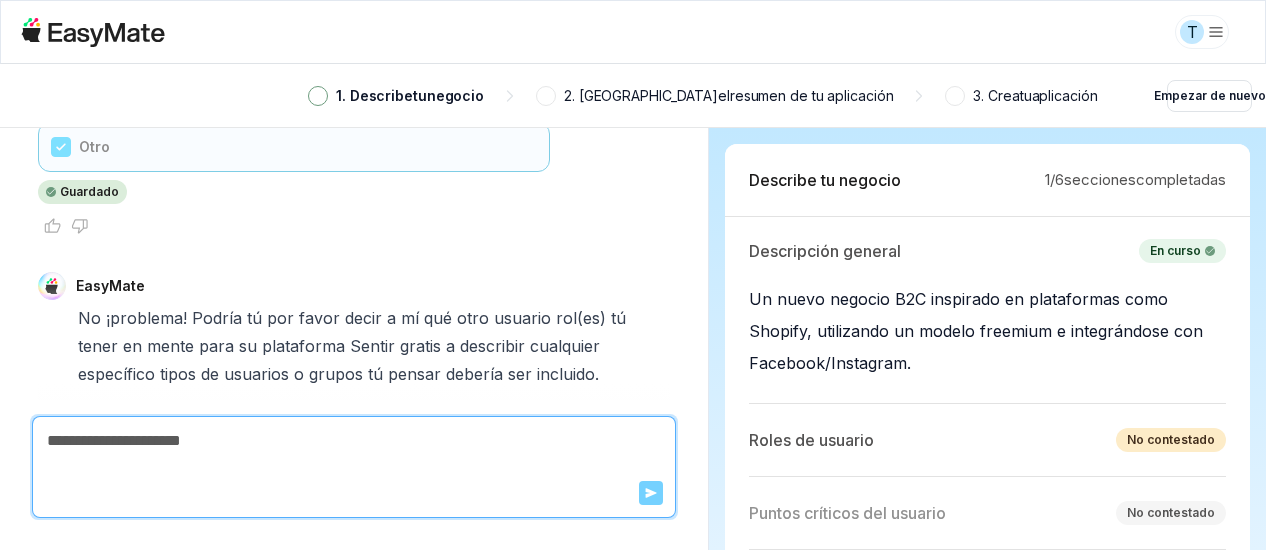 click at bounding box center [354, 441] 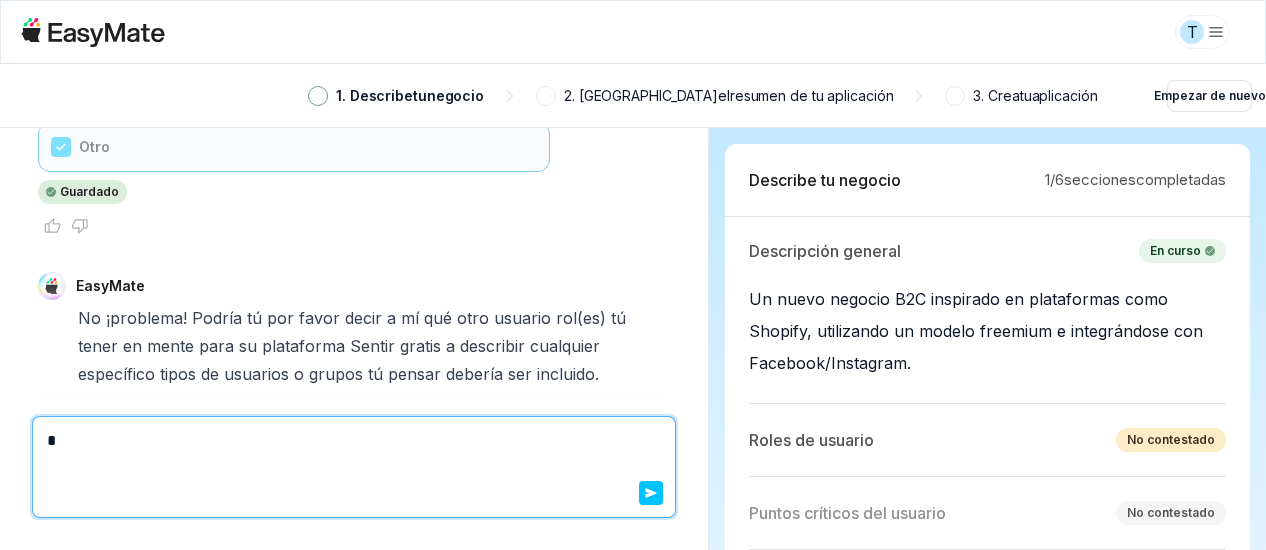 type on "*" 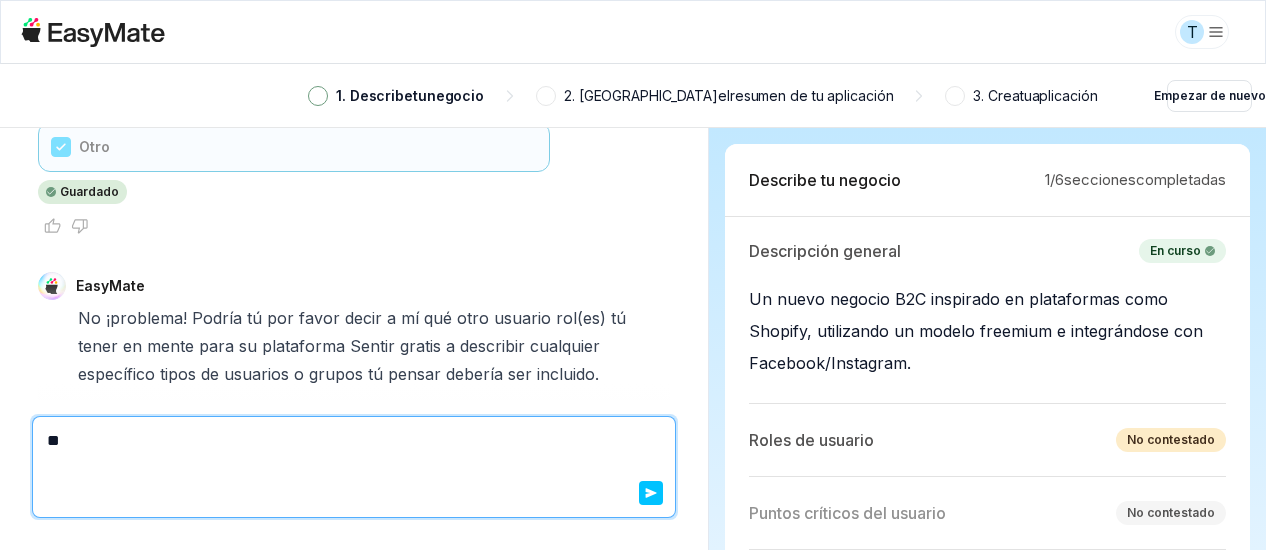 type on "*" 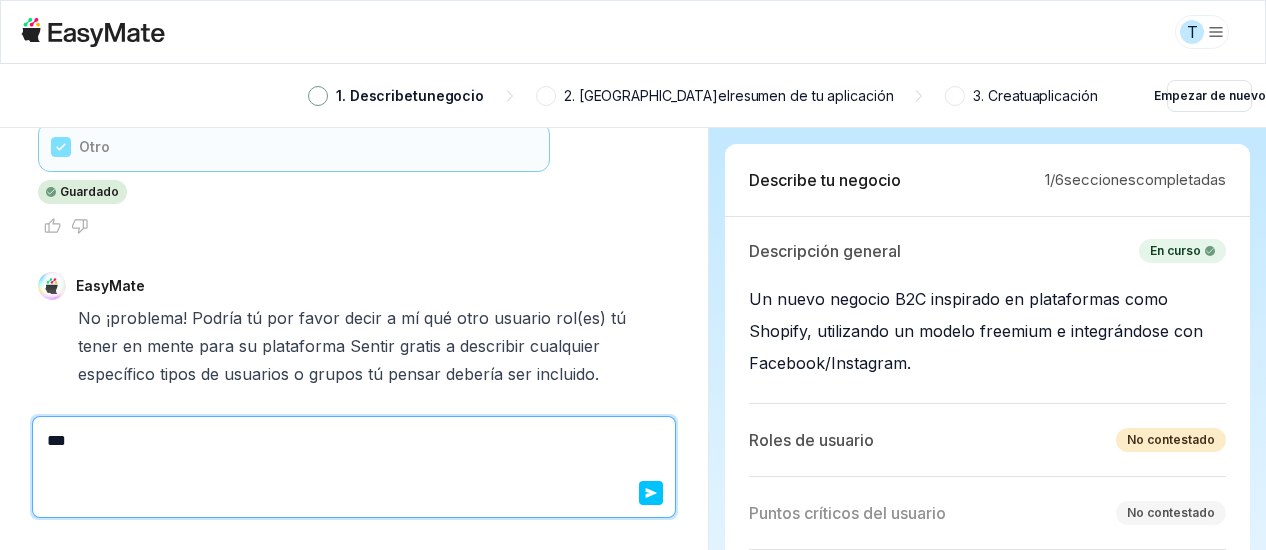 type on "*" 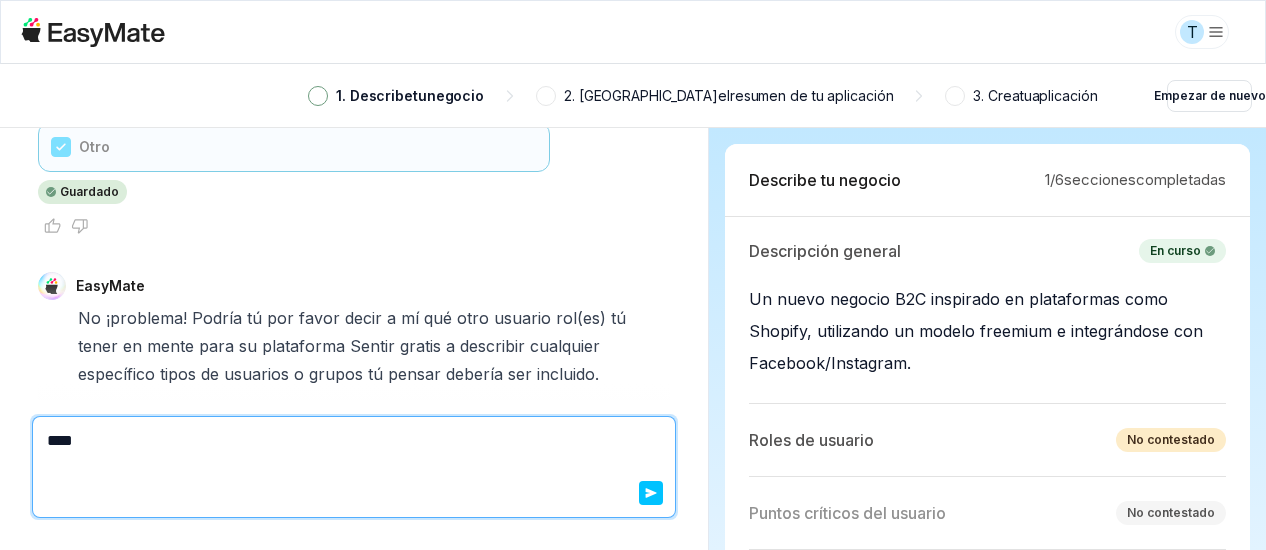 type on "*" 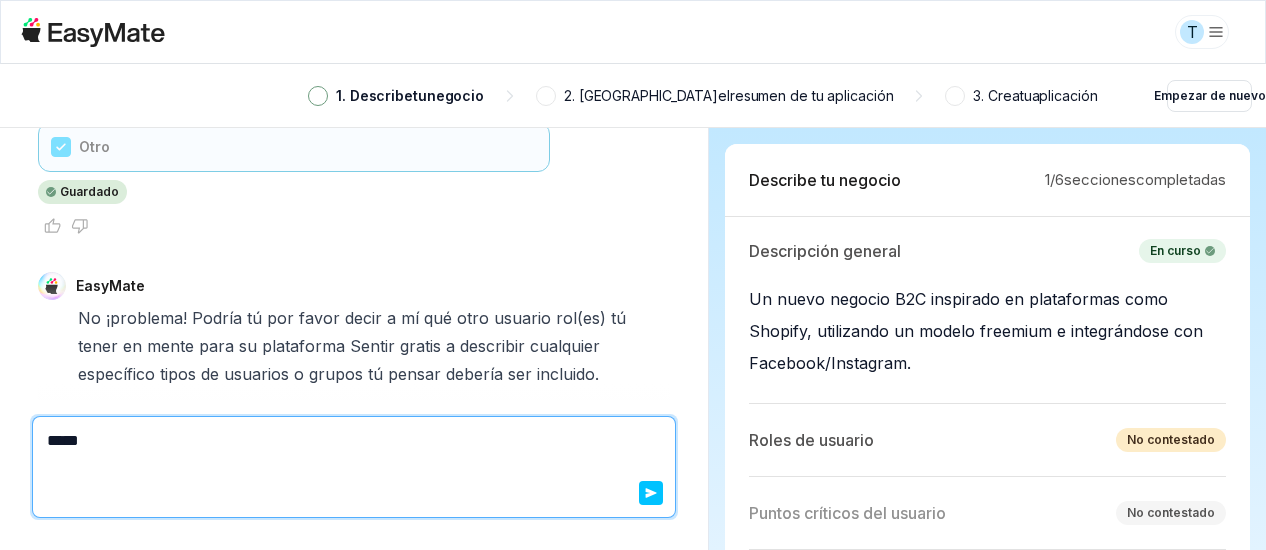 type on "*" 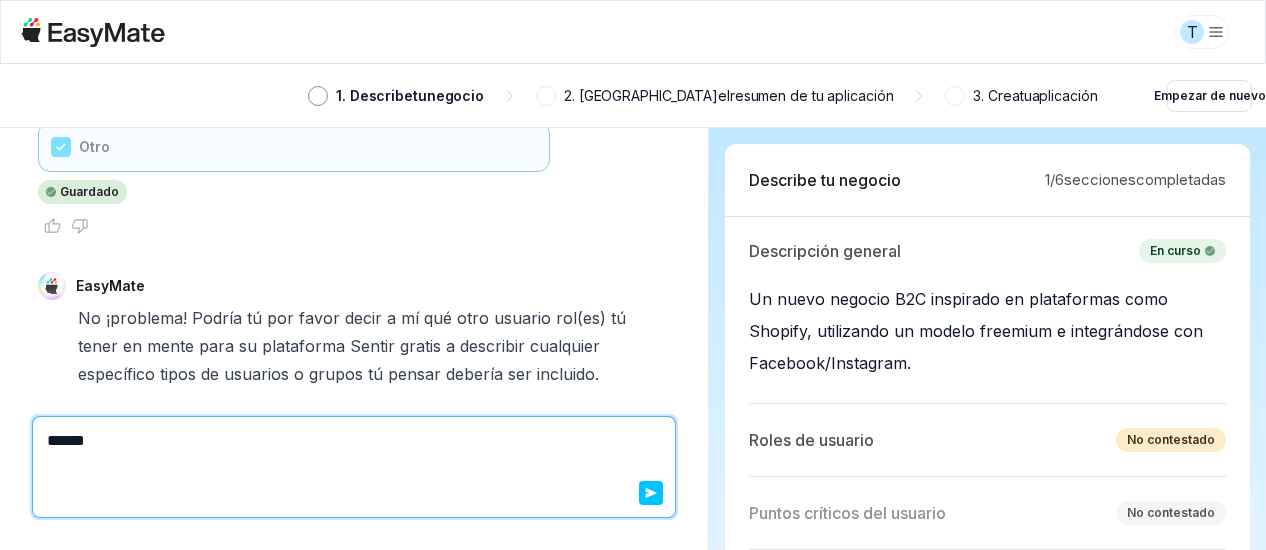 type on "*" 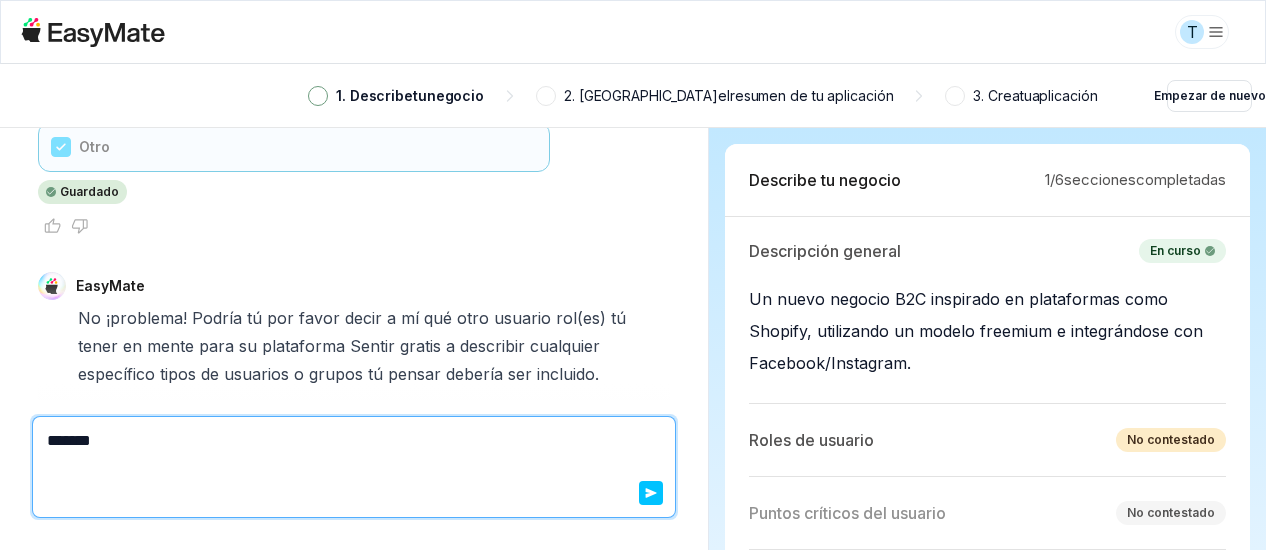 type on "*" 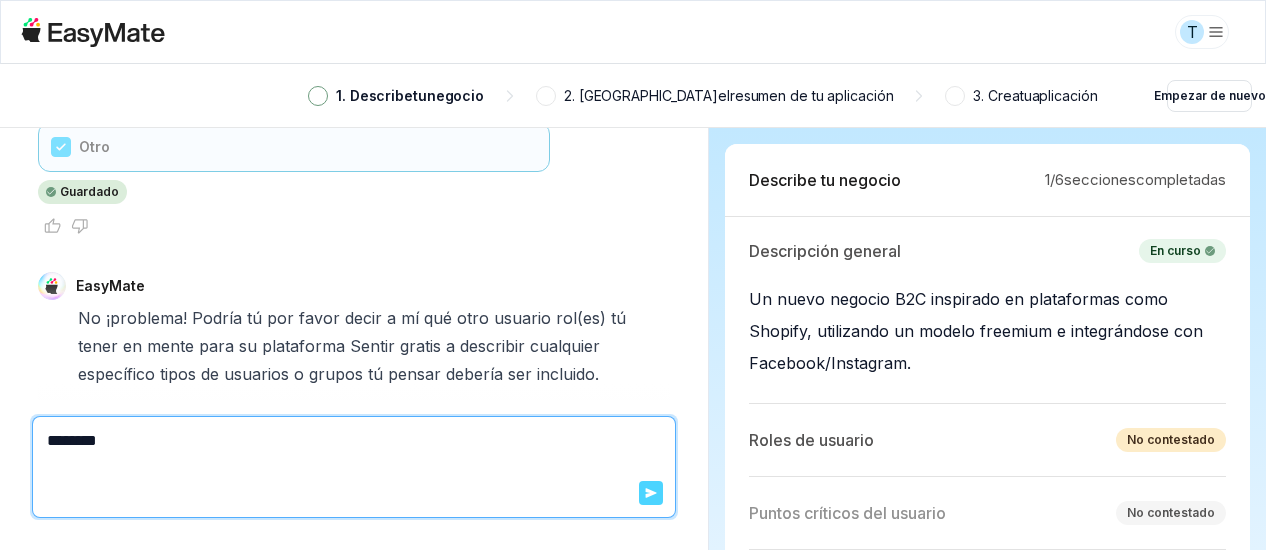 type on "********" 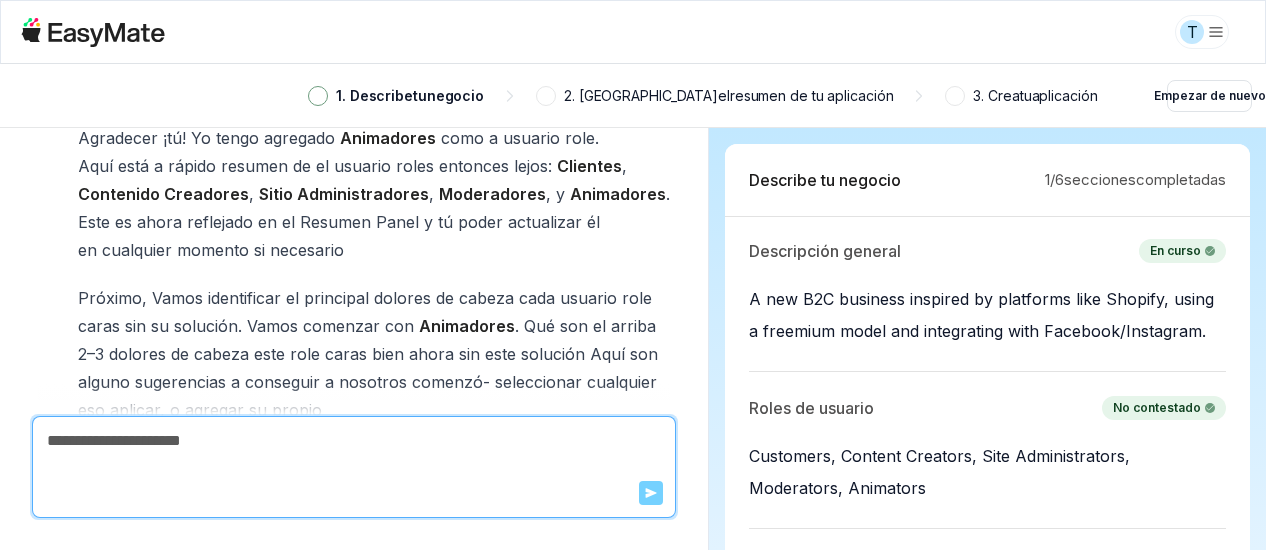 scroll, scrollTop: 3137, scrollLeft: 0, axis: vertical 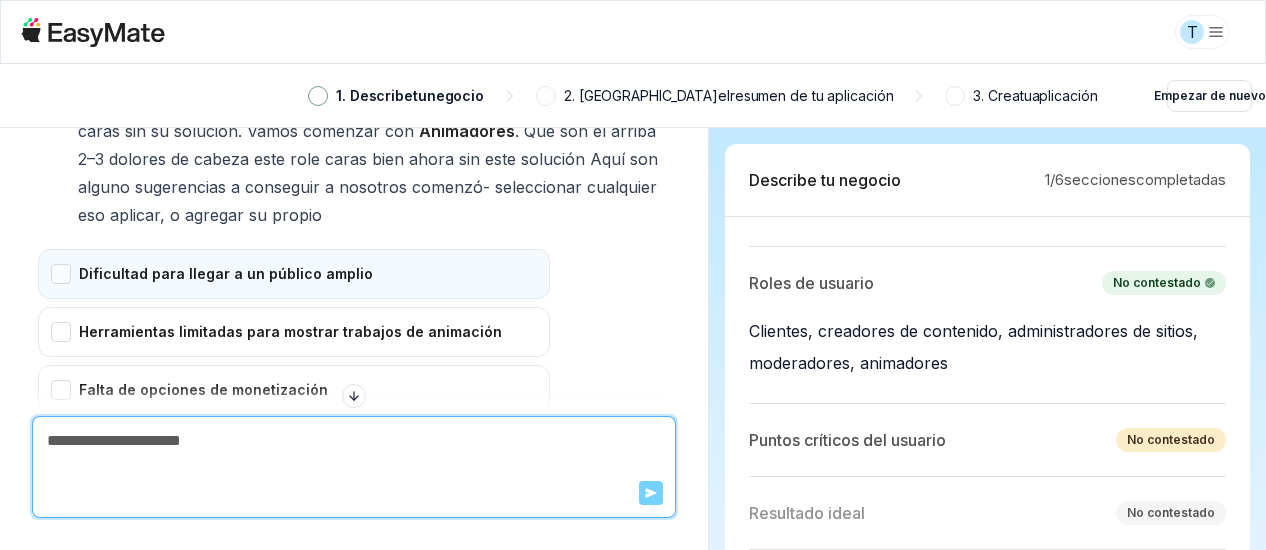 click on "Dificultad para llegar a un público amplio" at bounding box center [294, 274] 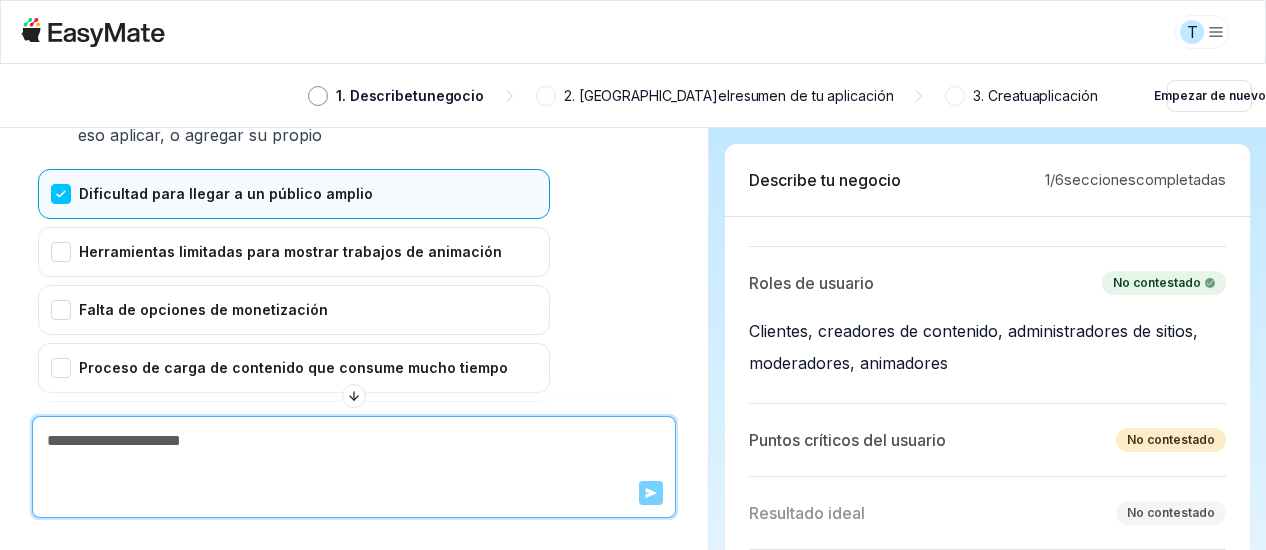 scroll, scrollTop: 3137, scrollLeft: 0, axis: vertical 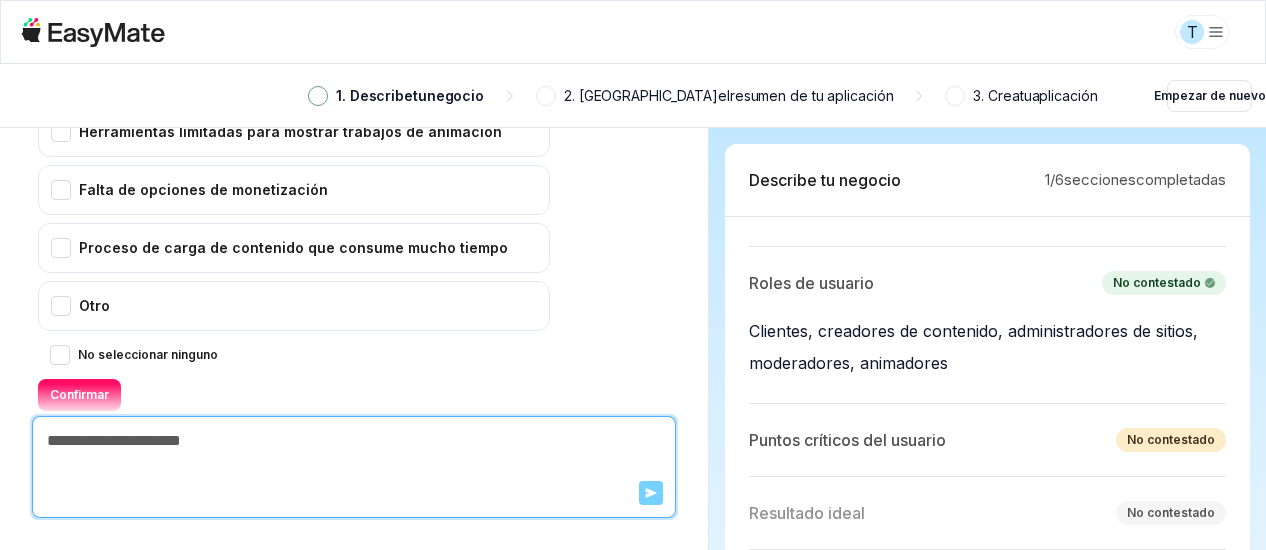 click on "No seleccionar ninguno Confirmar" at bounding box center [294, 377] 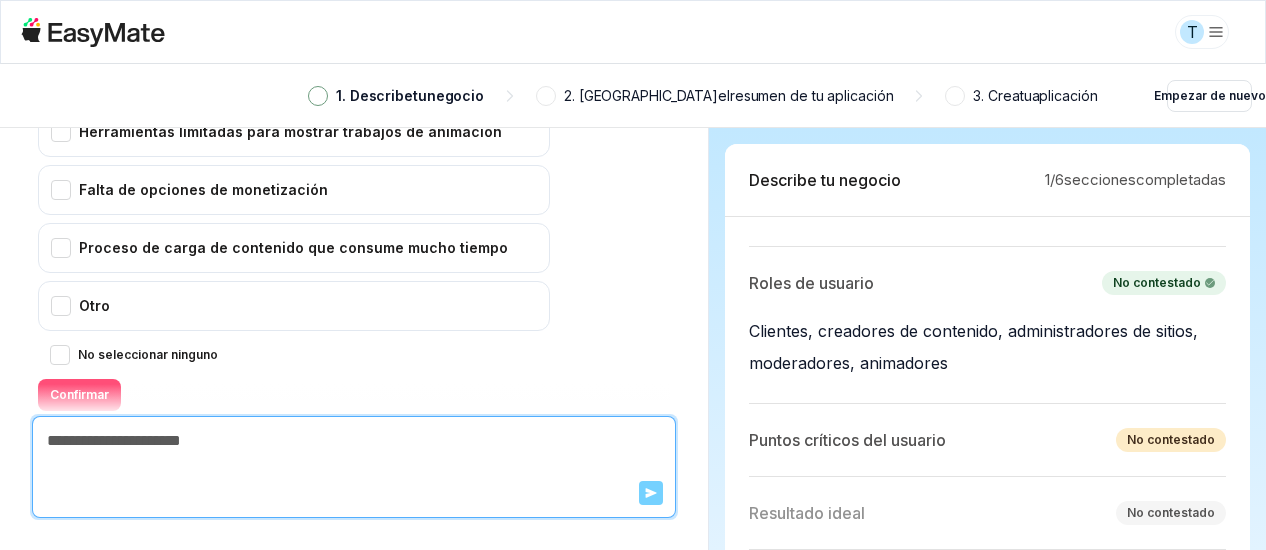 click on "Confirmar" at bounding box center (79, 394) 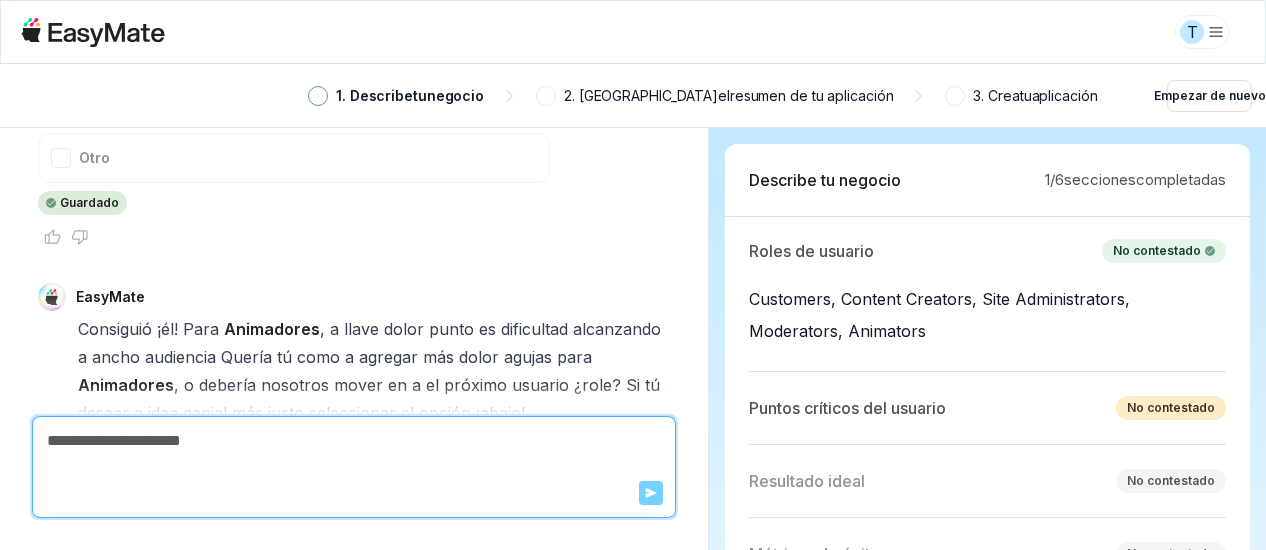 scroll, scrollTop: 3428, scrollLeft: 0, axis: vertical 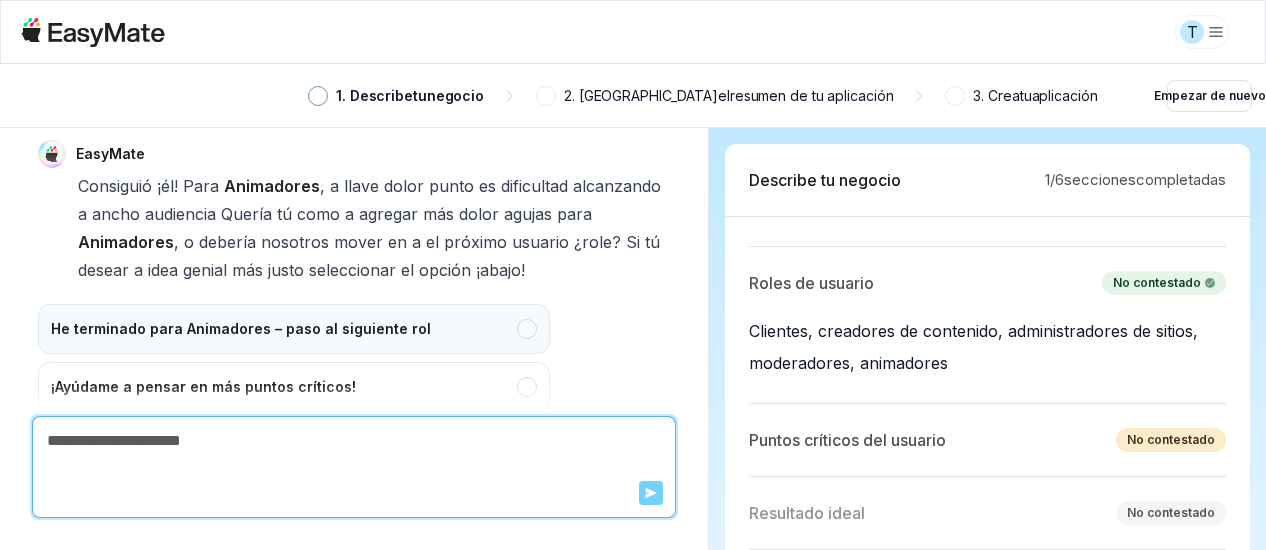 click on "He terminado para Animadores – paso al siguiente rol" at bounding box center [294, 329] 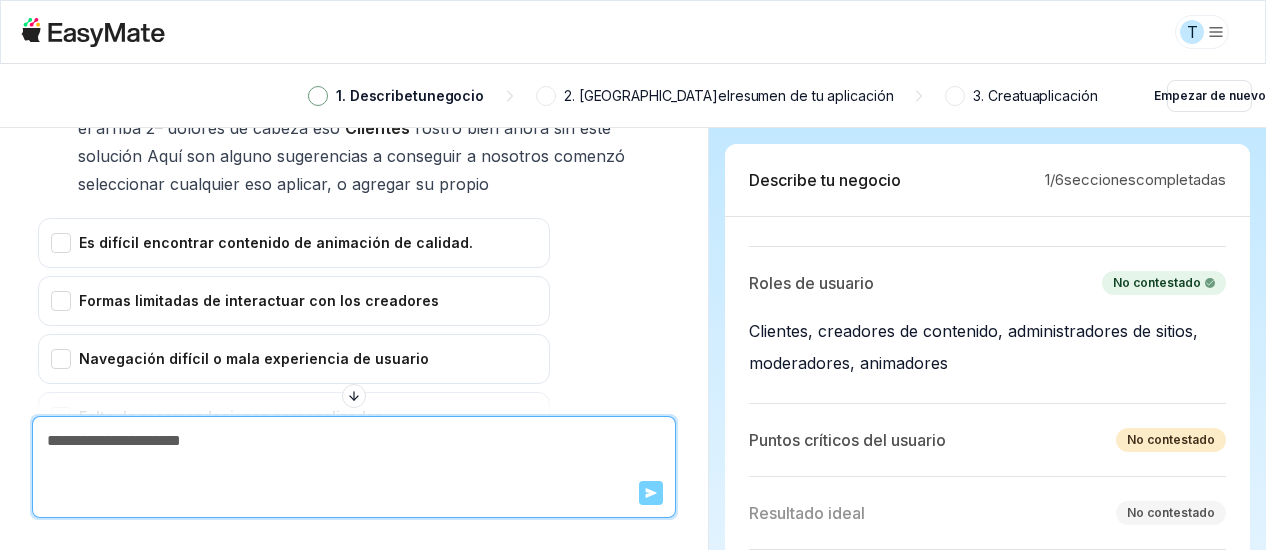 scroll, scrollTop: 3818, scrollLeft: 0, axis: vertical 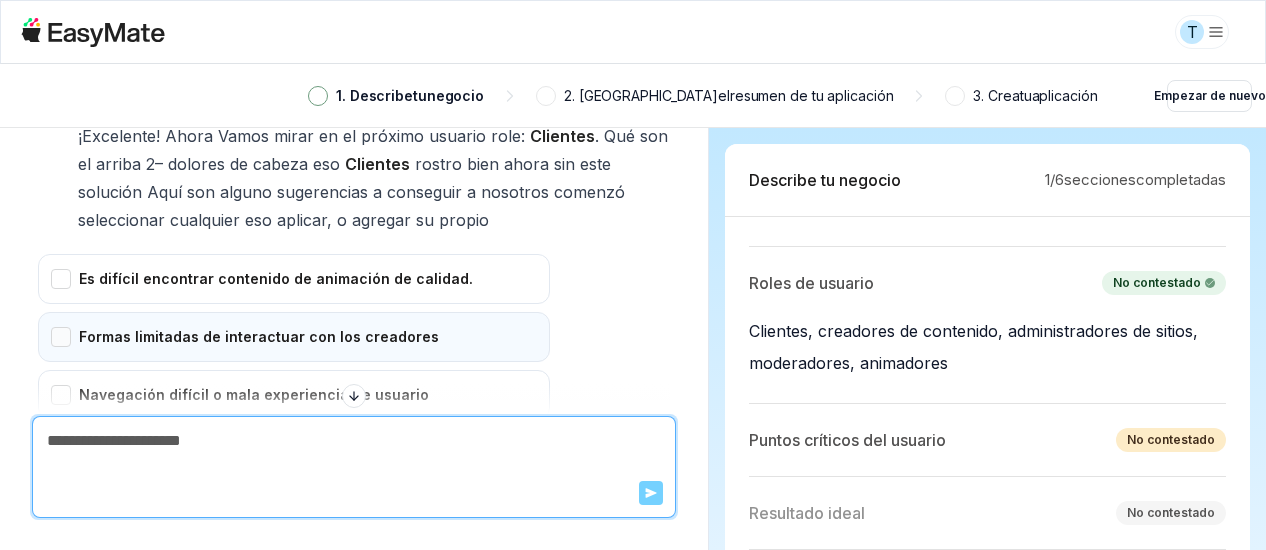 click on "Formas limitadas de interactuar con los creadores" at bounding box center (294, 337) 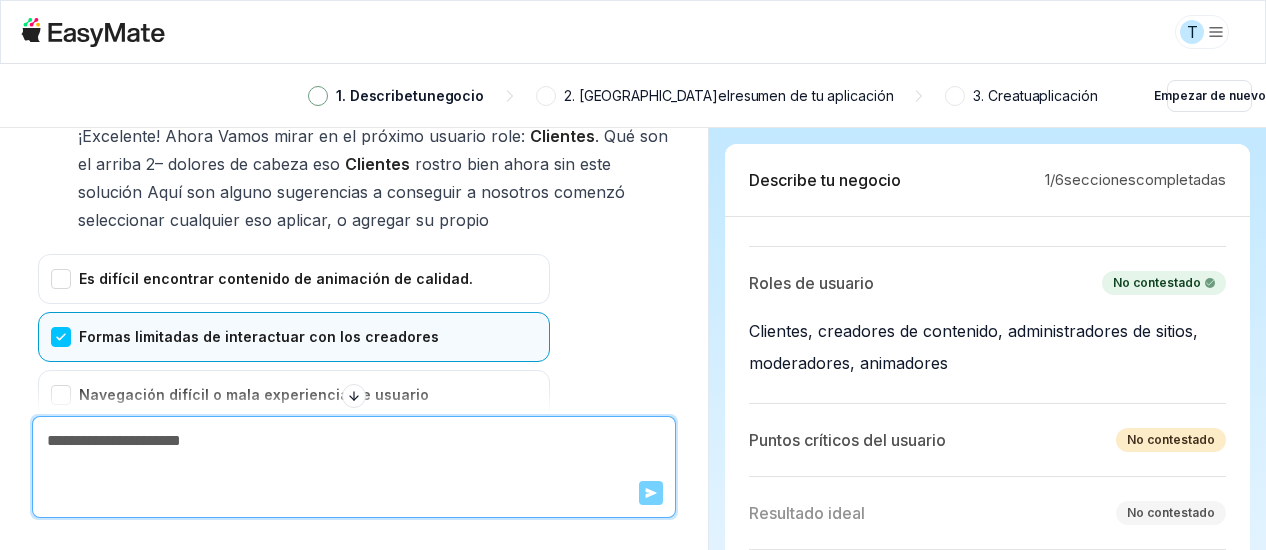 scroll, scrollTop: 4018, scrollLeft: 0, axis: vertical 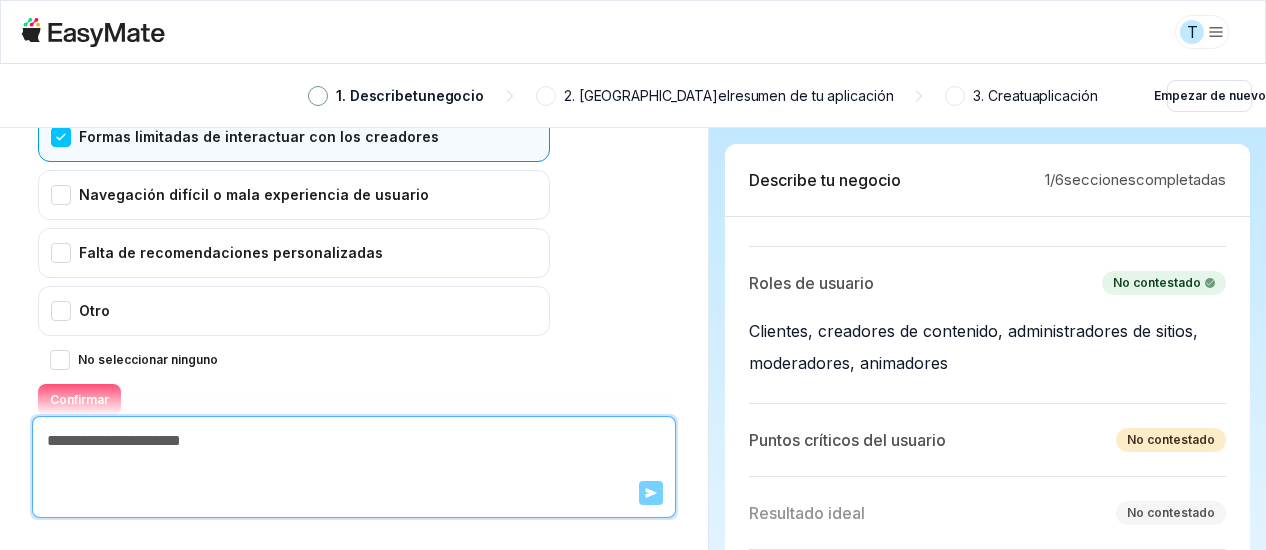 click on "Confirmar" at bounding box center (79, 399) 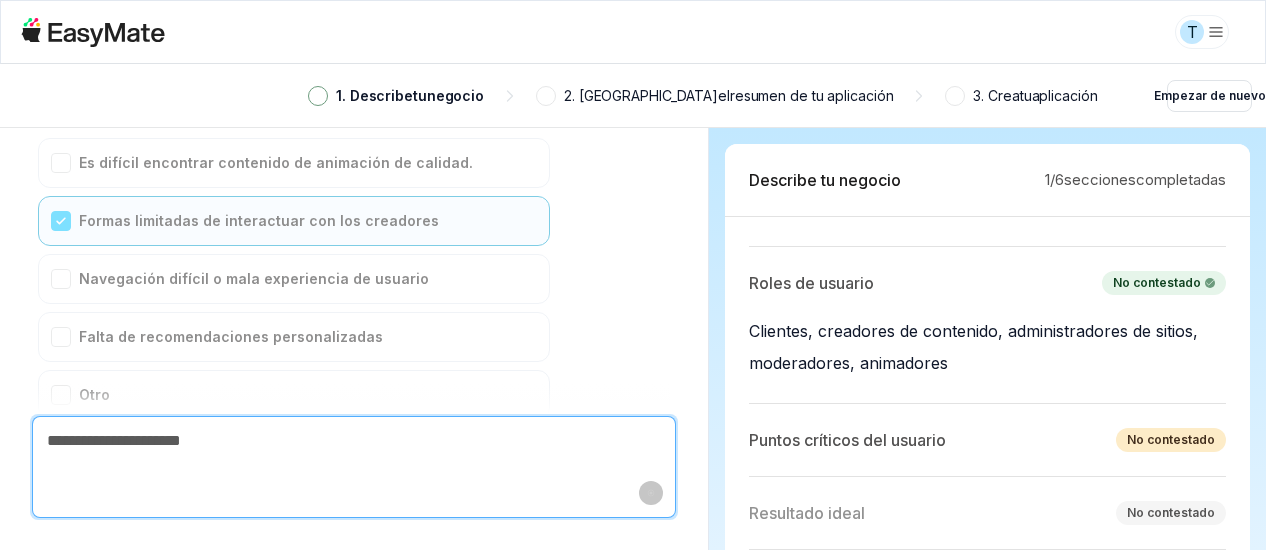 scroll, scrollTop: 4074, scrollLeft: 0, axis: vertical 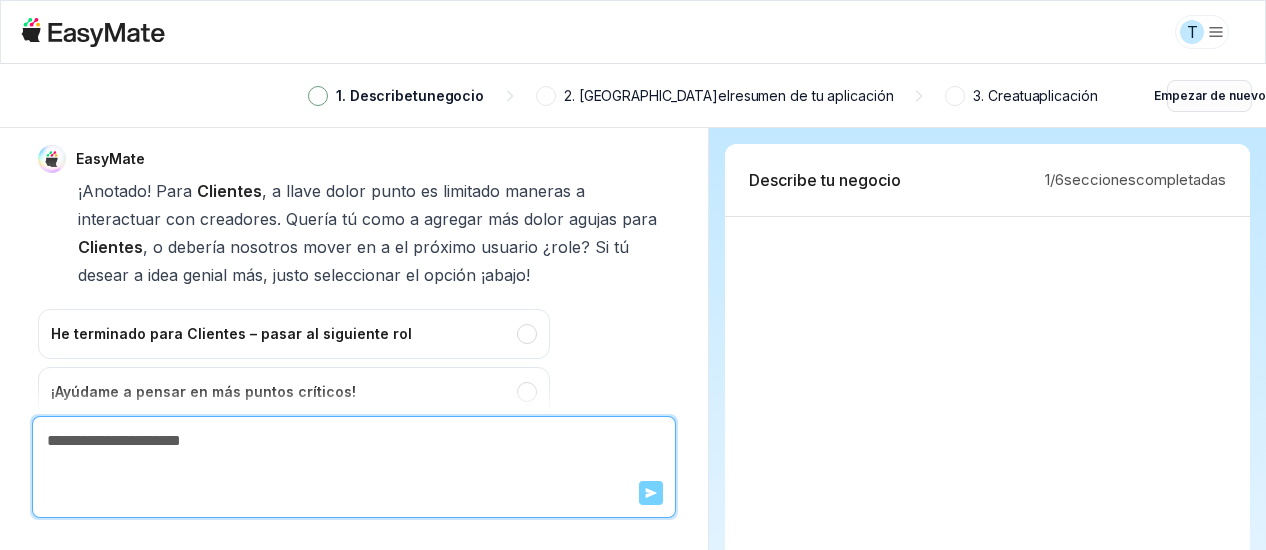 click on "Empezar de nuevo" at bounding box center (1210, 95) 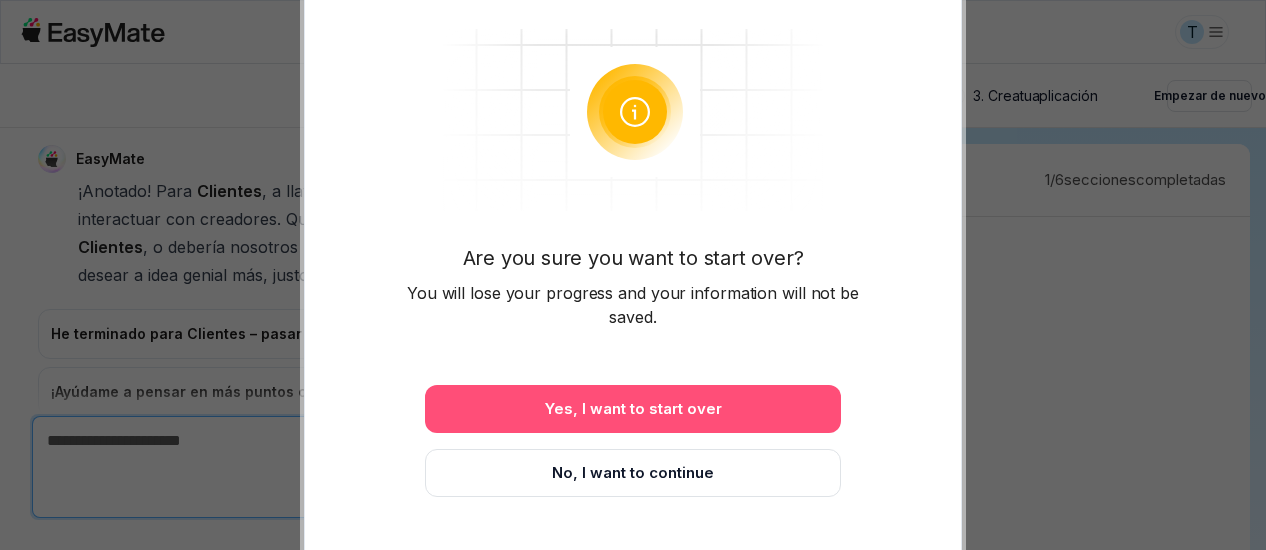 click on "Yes, I want to start over" at bounding box center [633, 409] 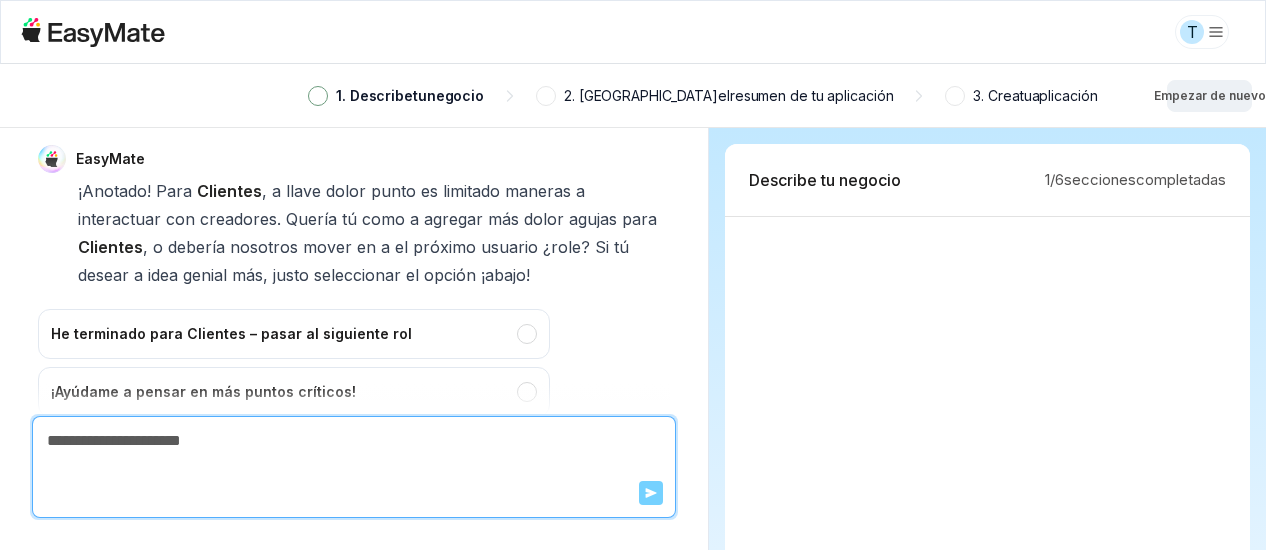 type on "*" 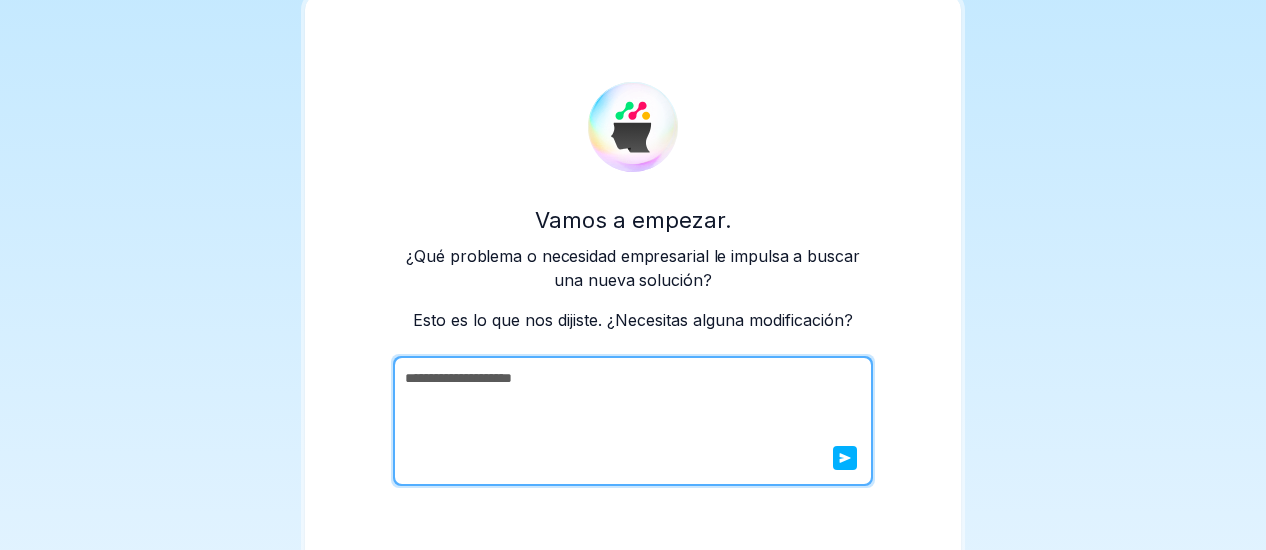 scroll, scrollTop: 94, scrollLeft: 0, axis: vertical 